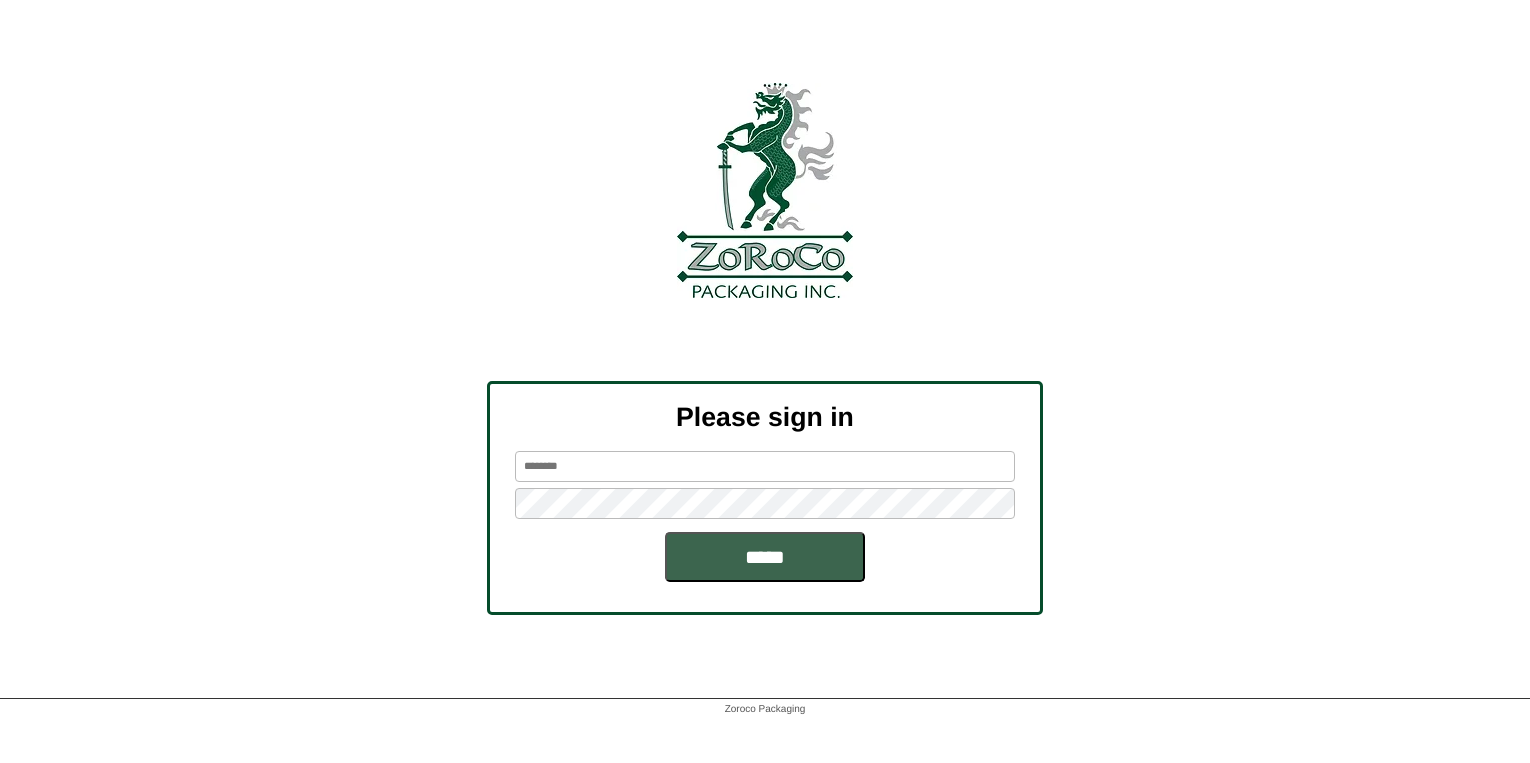 scroll, scrollTop: 0, scrollLeft: 0, axis: both 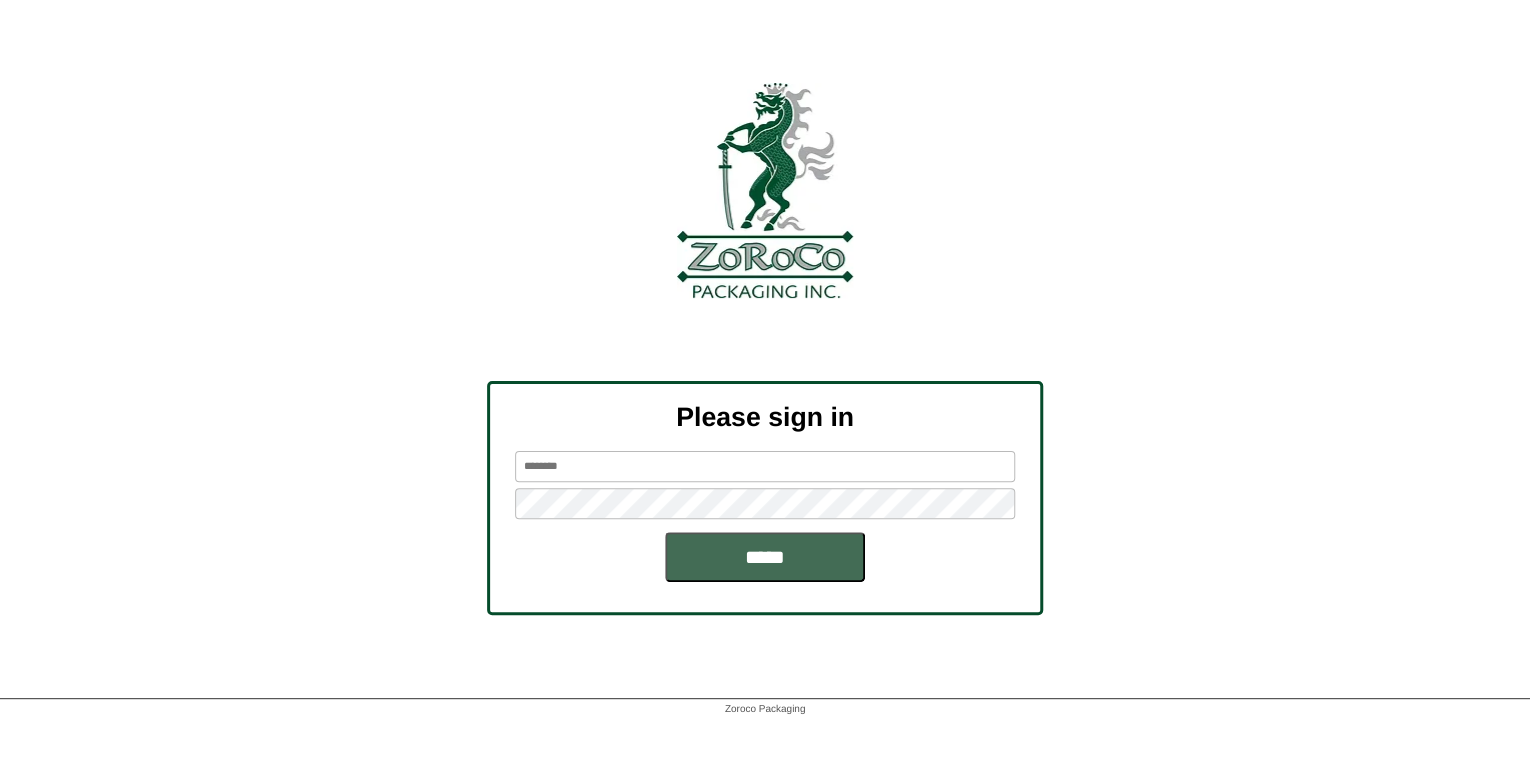 type on "*******" 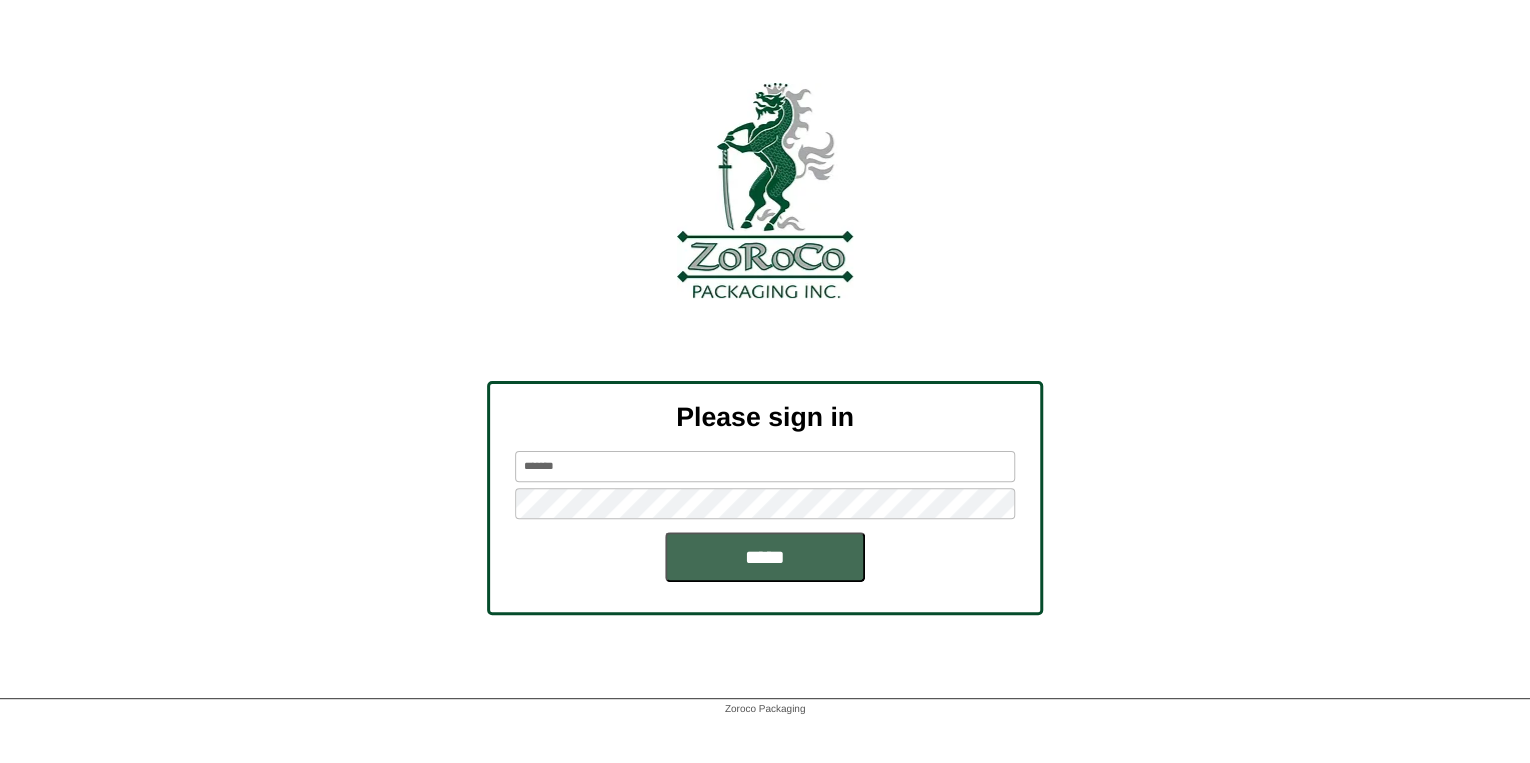 click on "*****" at bounding box center (765, 557) 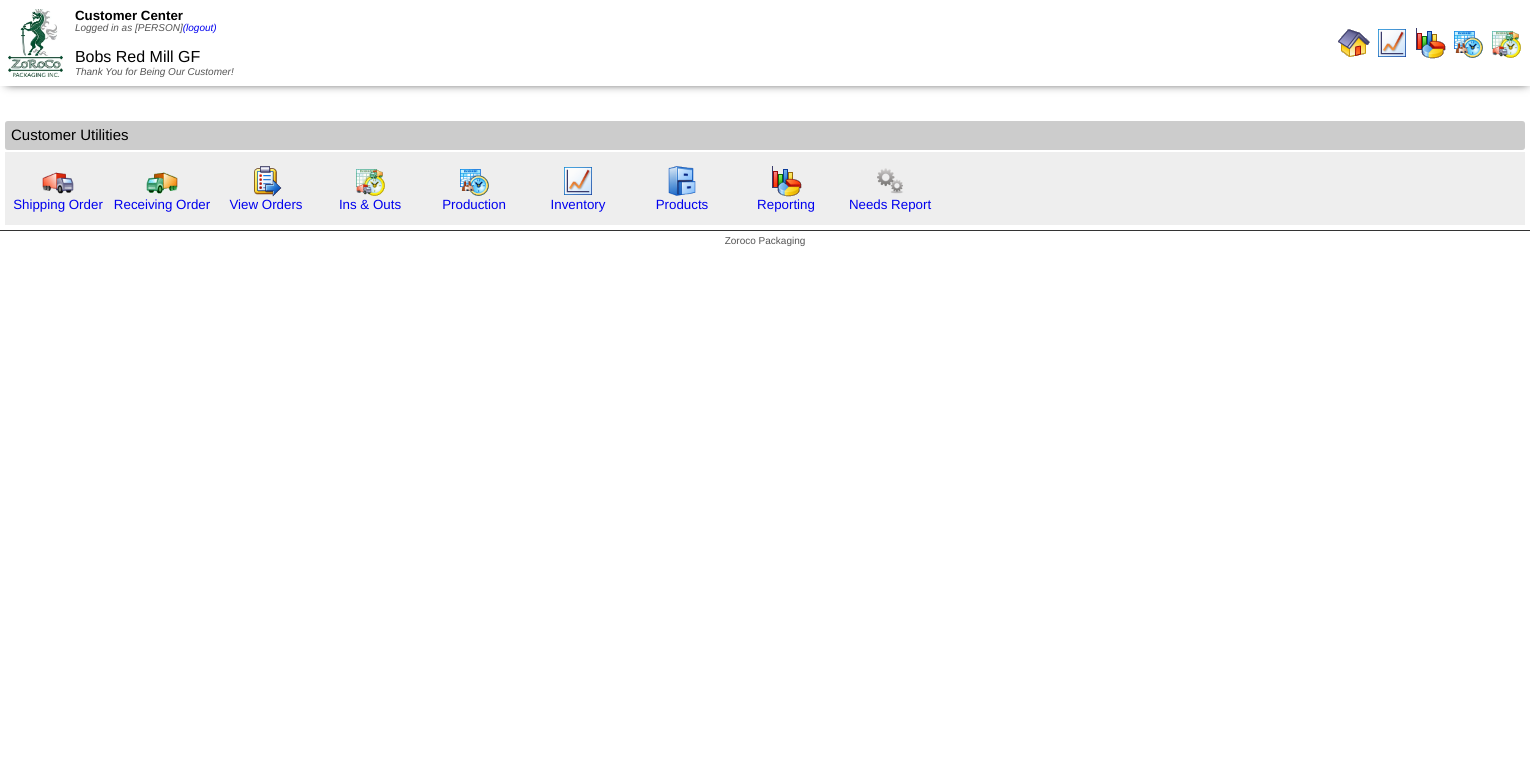 scroll, scrollTop: 0, scrollLeft: 0, axis: both 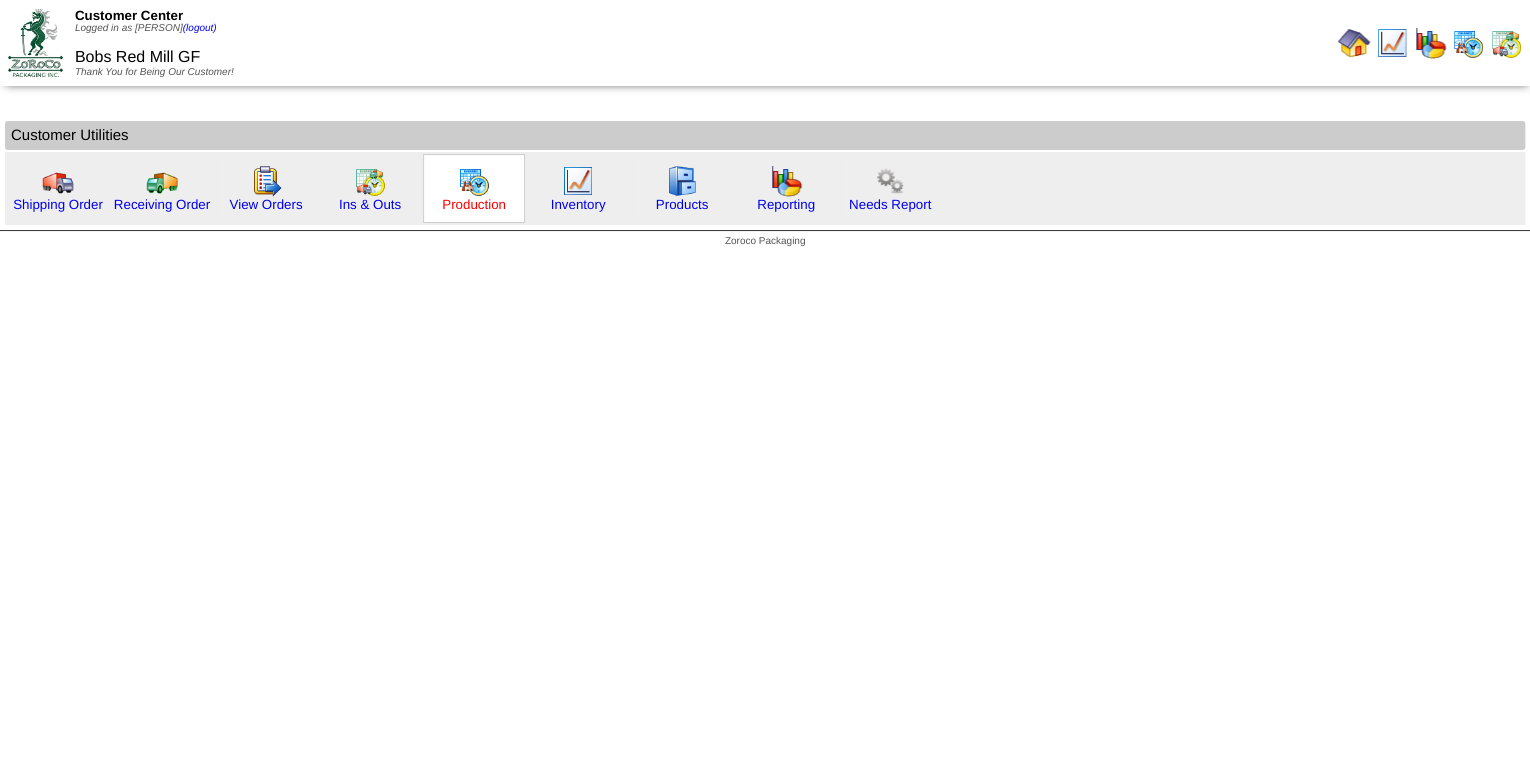 click on "Production" at bounding box center (474, 204) 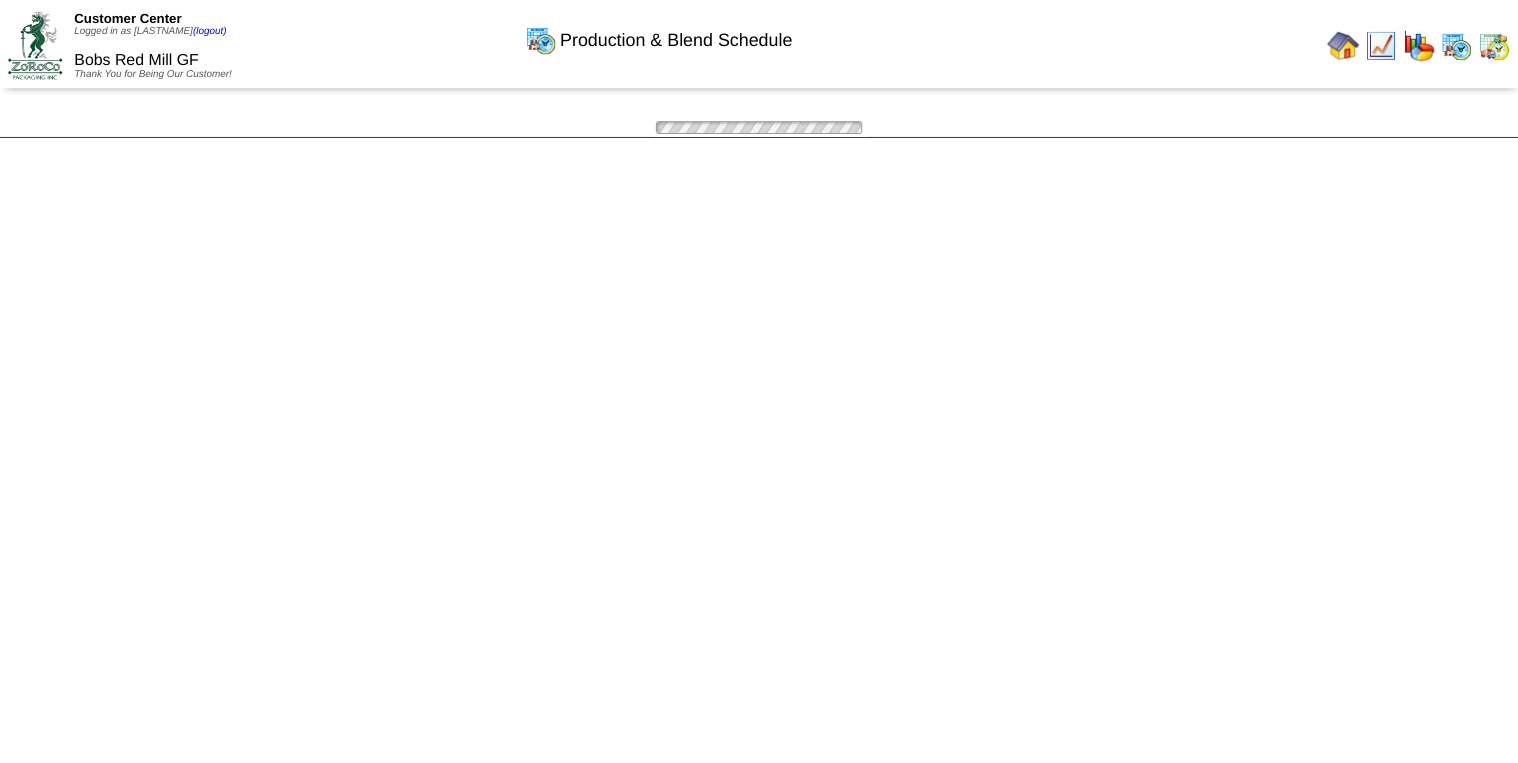 scroll, scrollTop: 0, scrollLeft: 0, axis: both 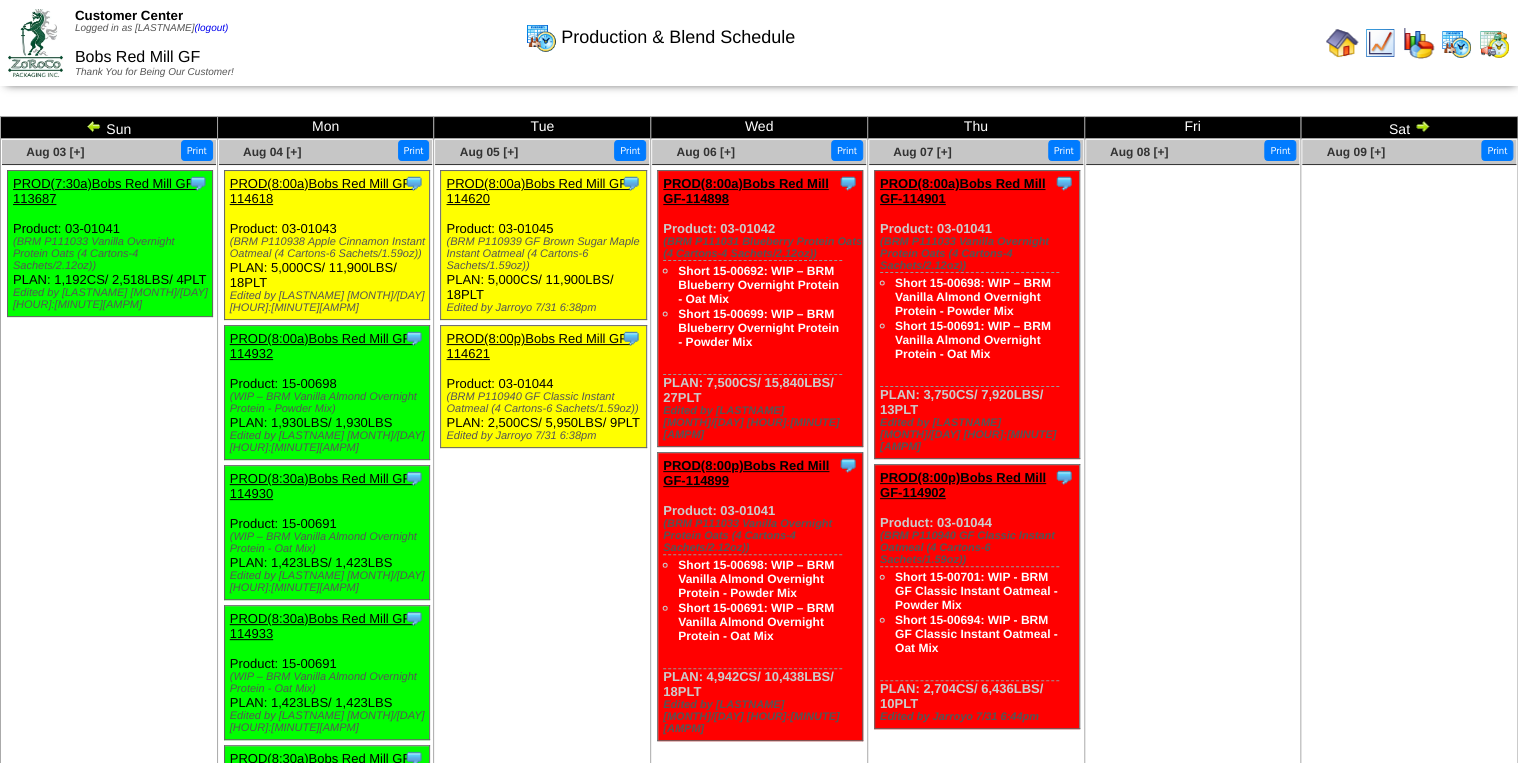 click at bounding box center [94, 126] 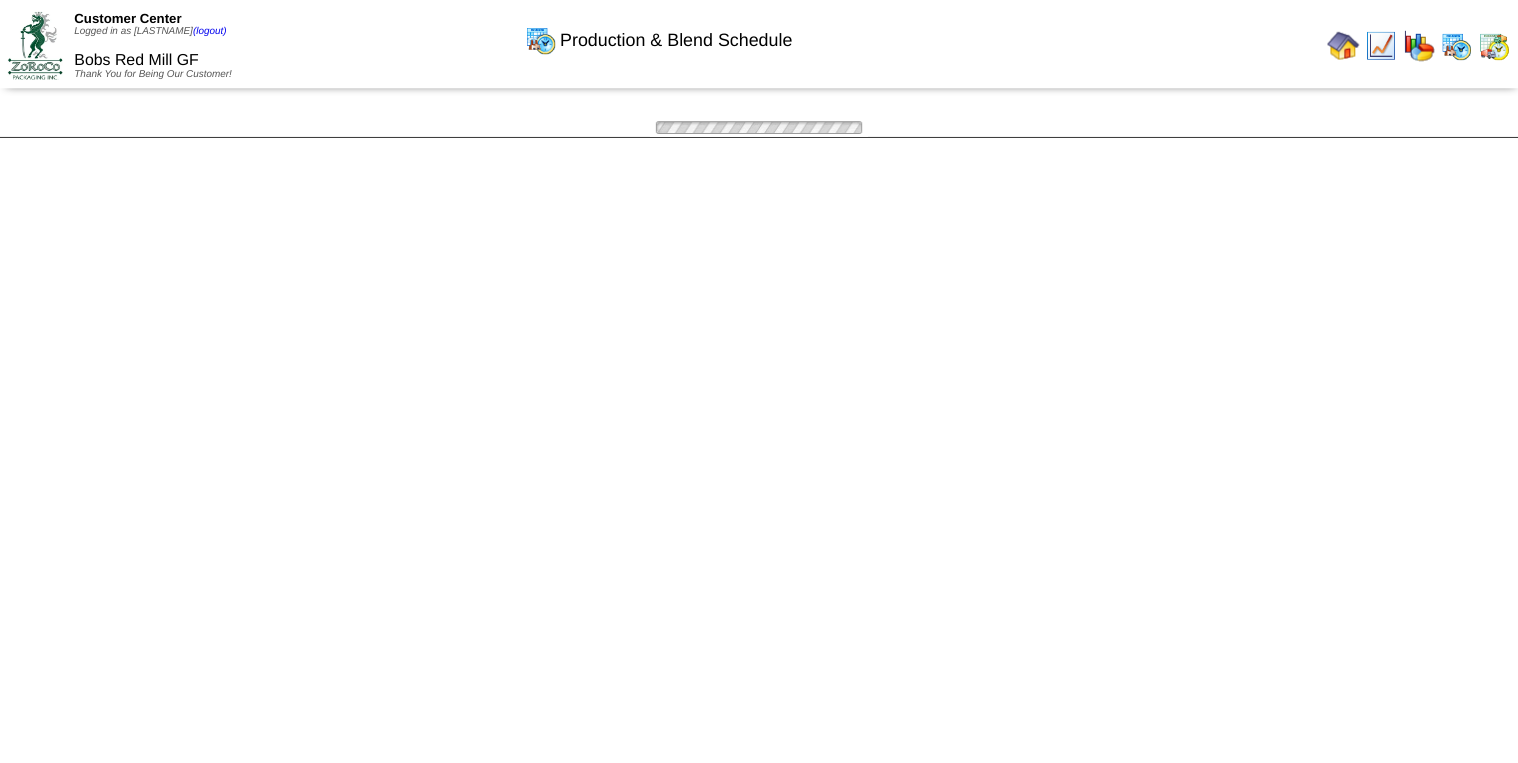 scroll, scrollTop: 0, scrollLeft: 0, axis: both 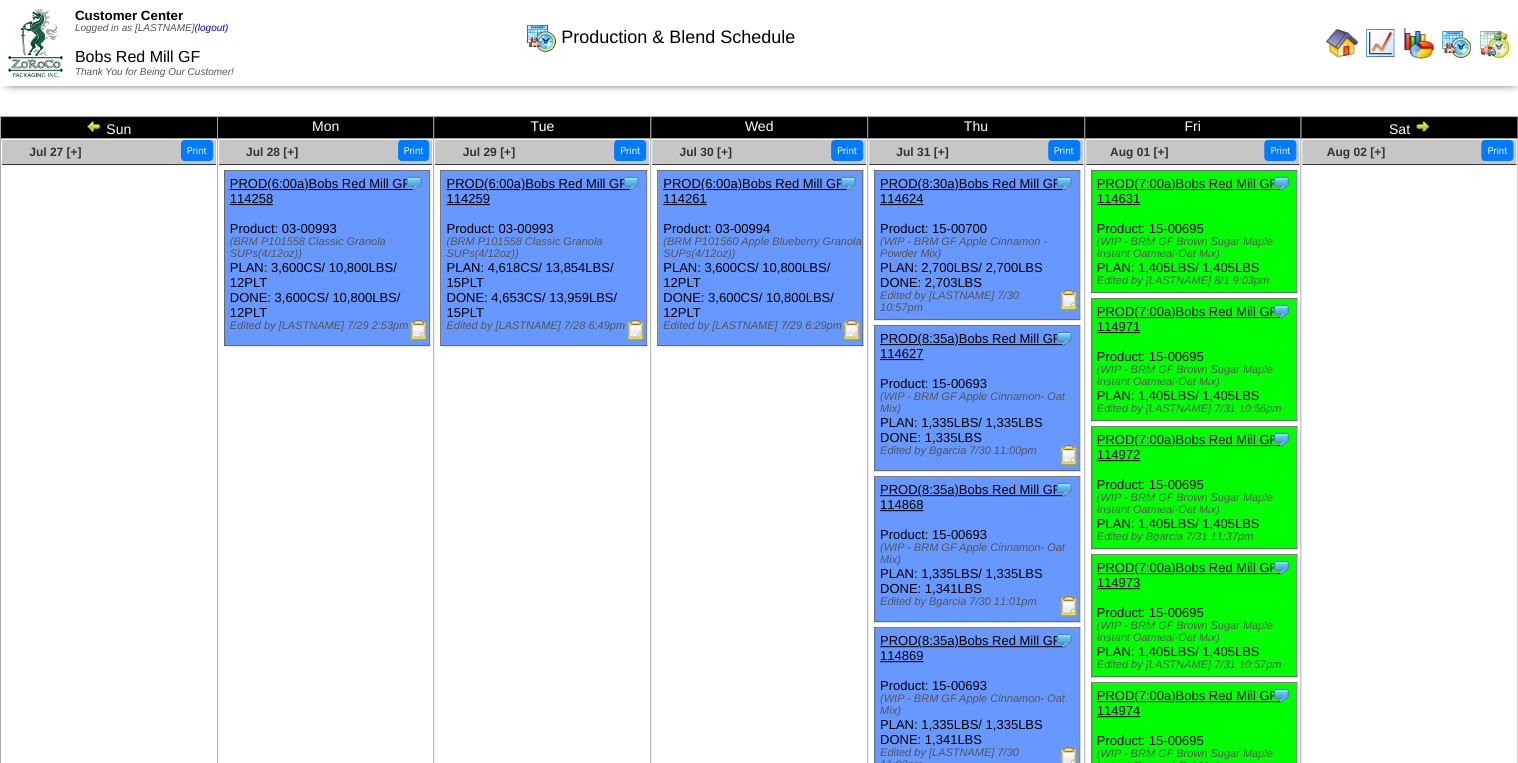 click at bounding box center [94, 126] 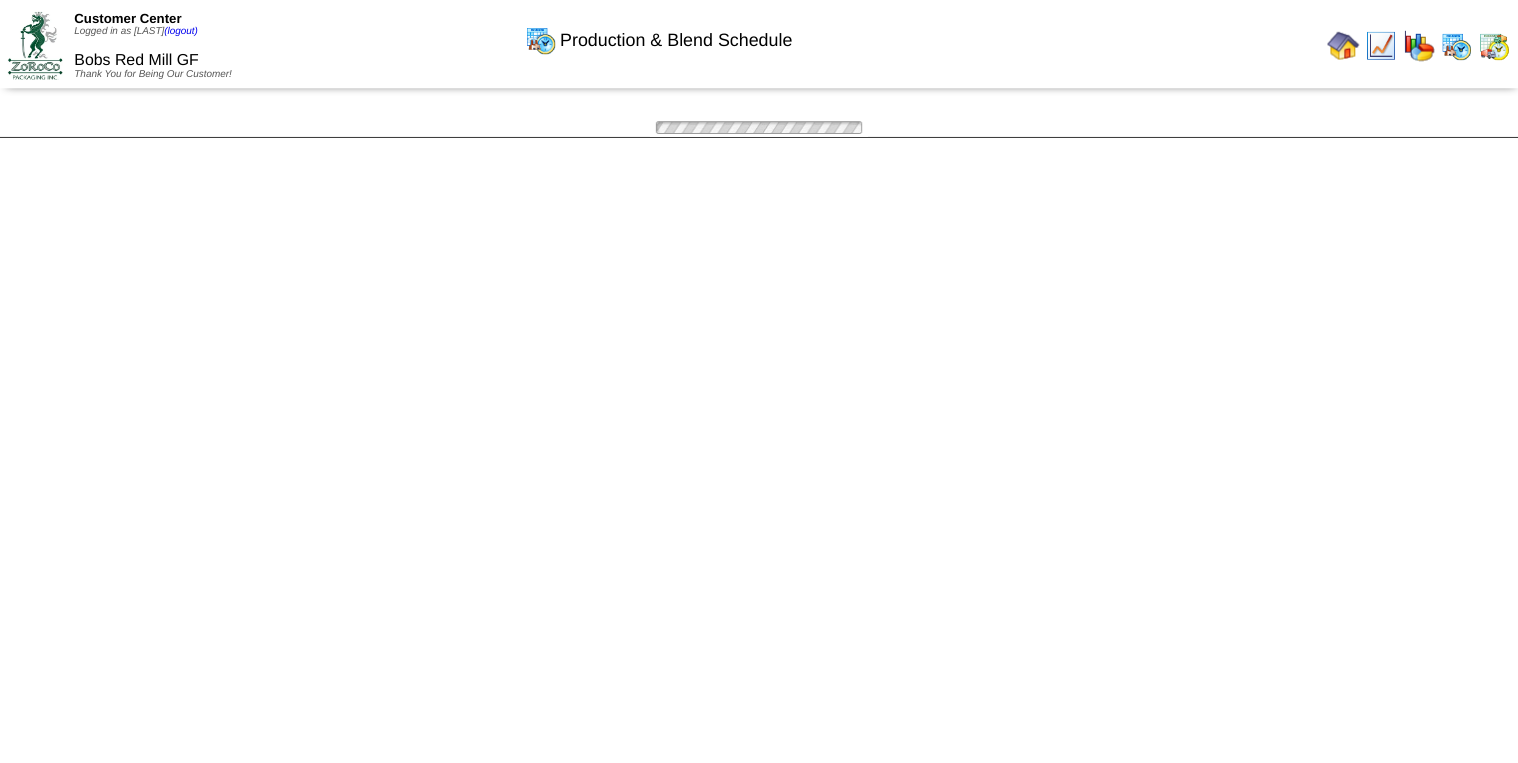 scroll, scrollTop: 0, scrollLeft: 0, axis: both 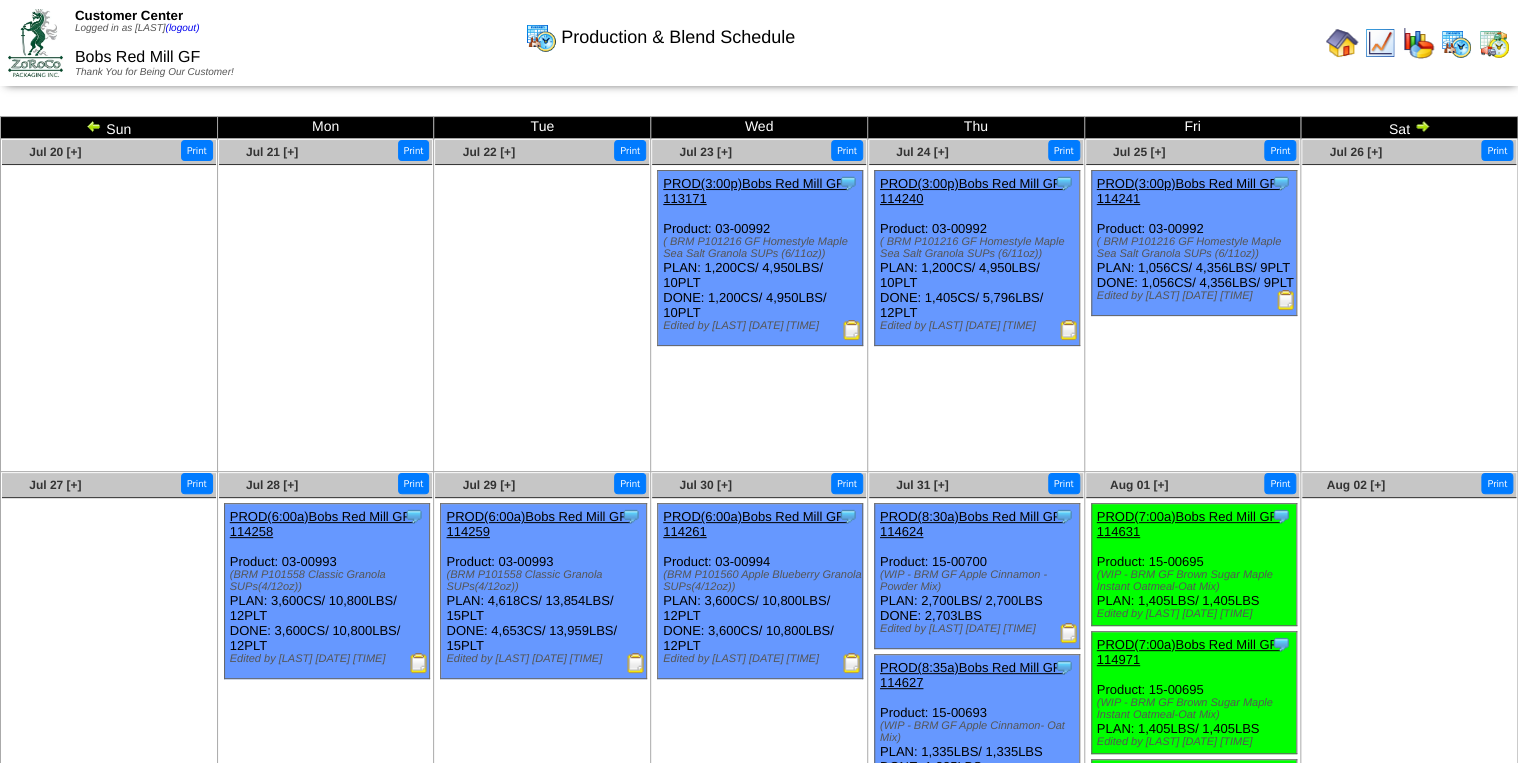 click at bounding box center [1069, 330] 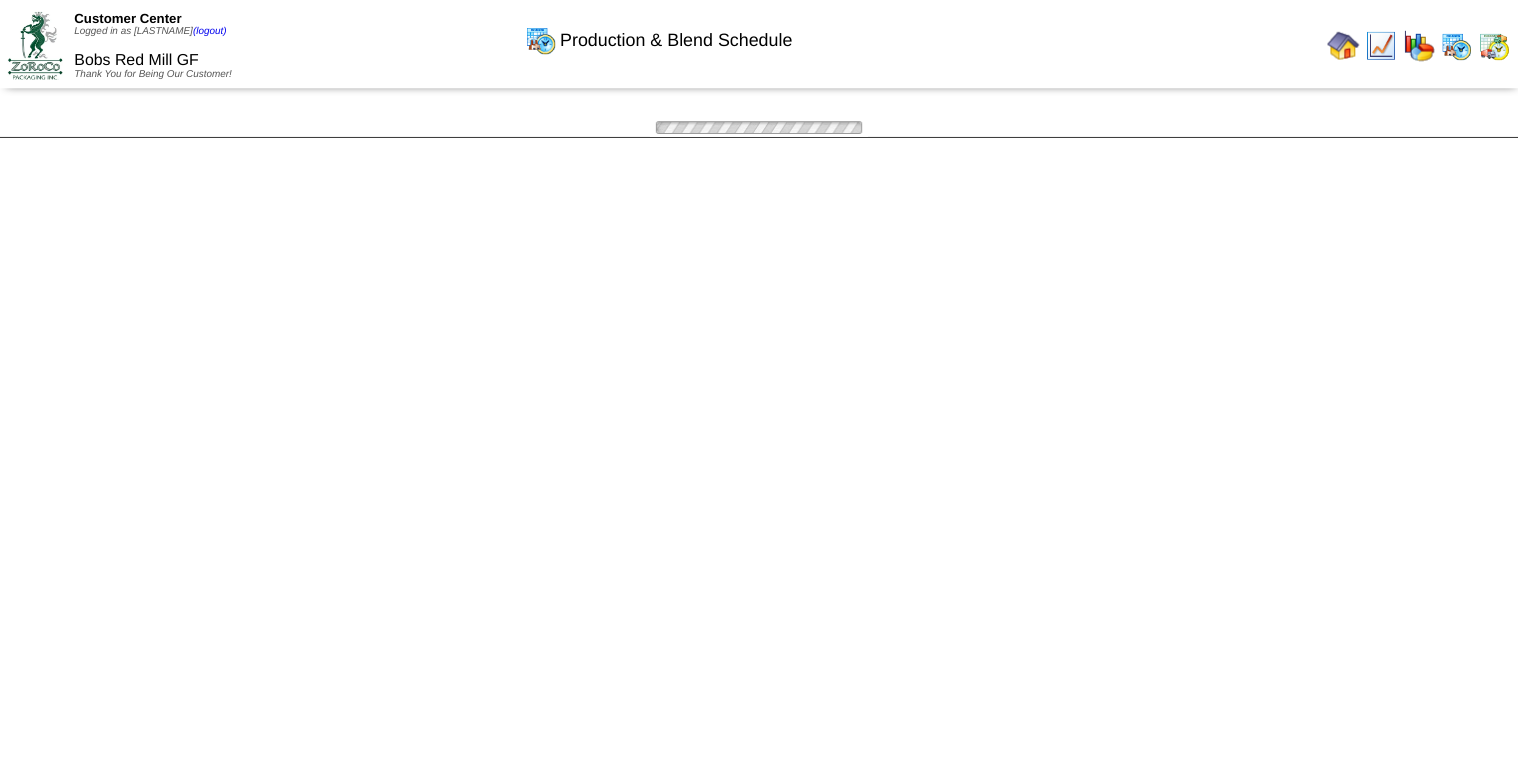 scroll, scrollTop: 0, scrollLeft: 0, axis: both 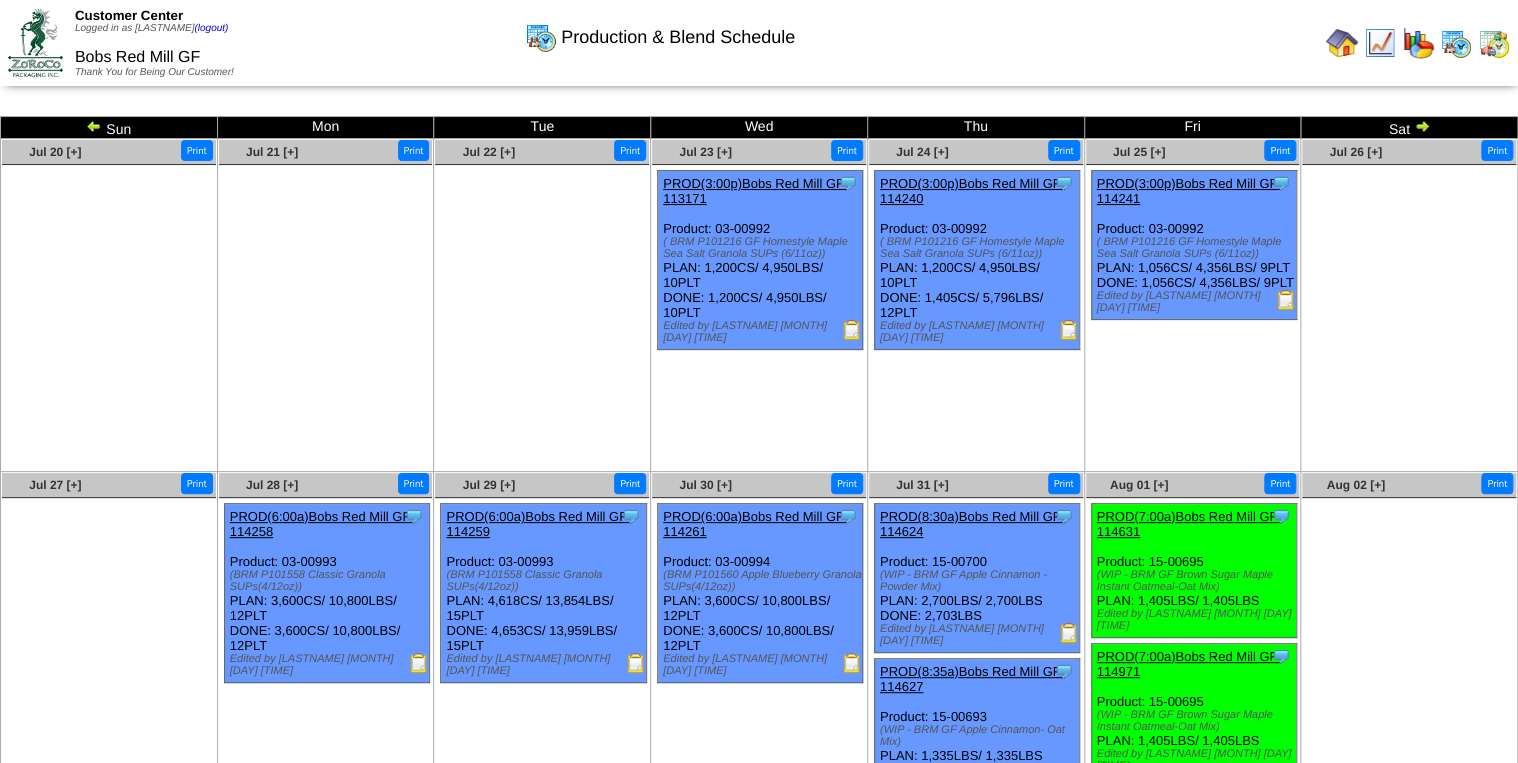 click at bounding box center (1069, 330) 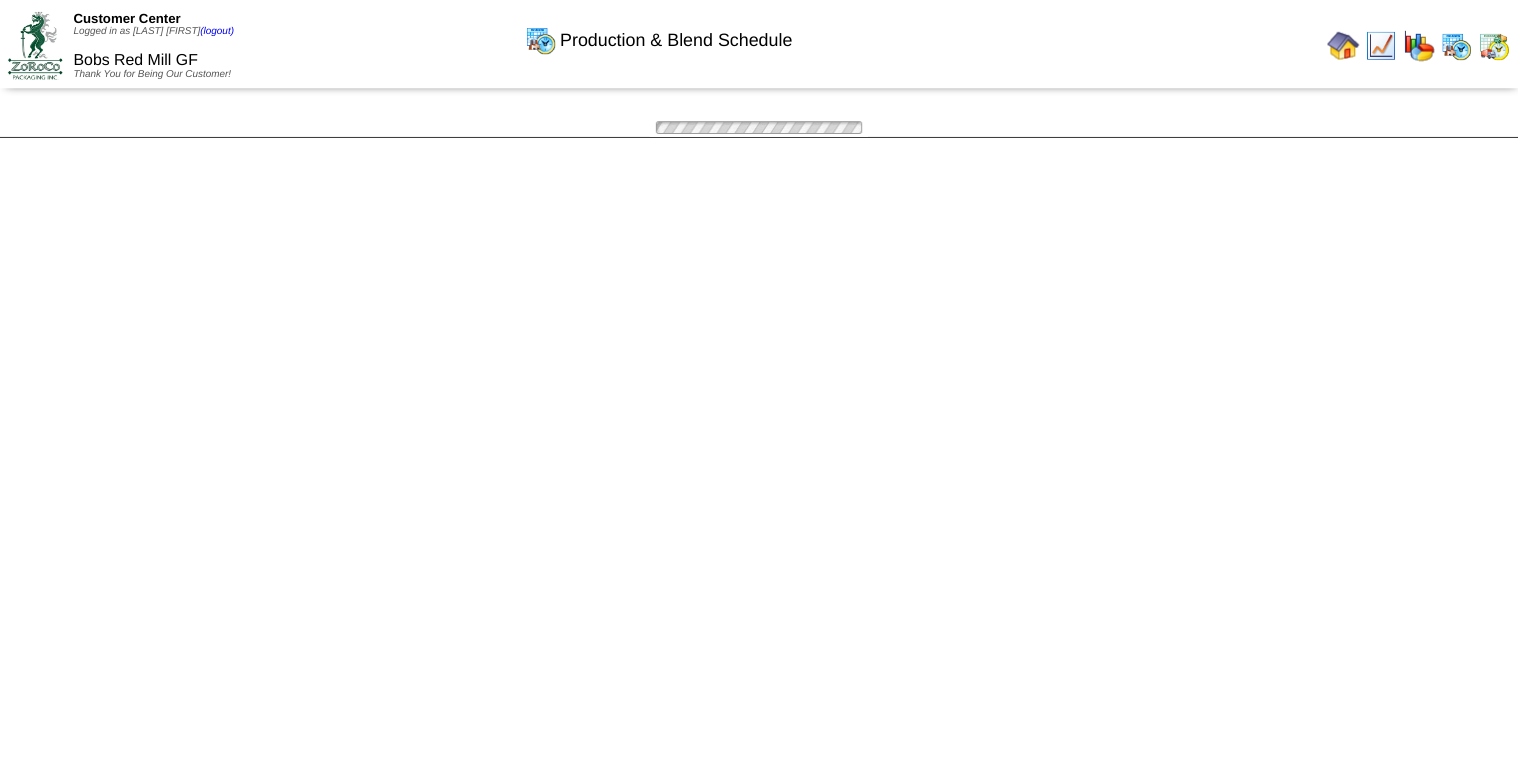 scroll, scrollTop: 0, scrollLeft: 0, axis: both 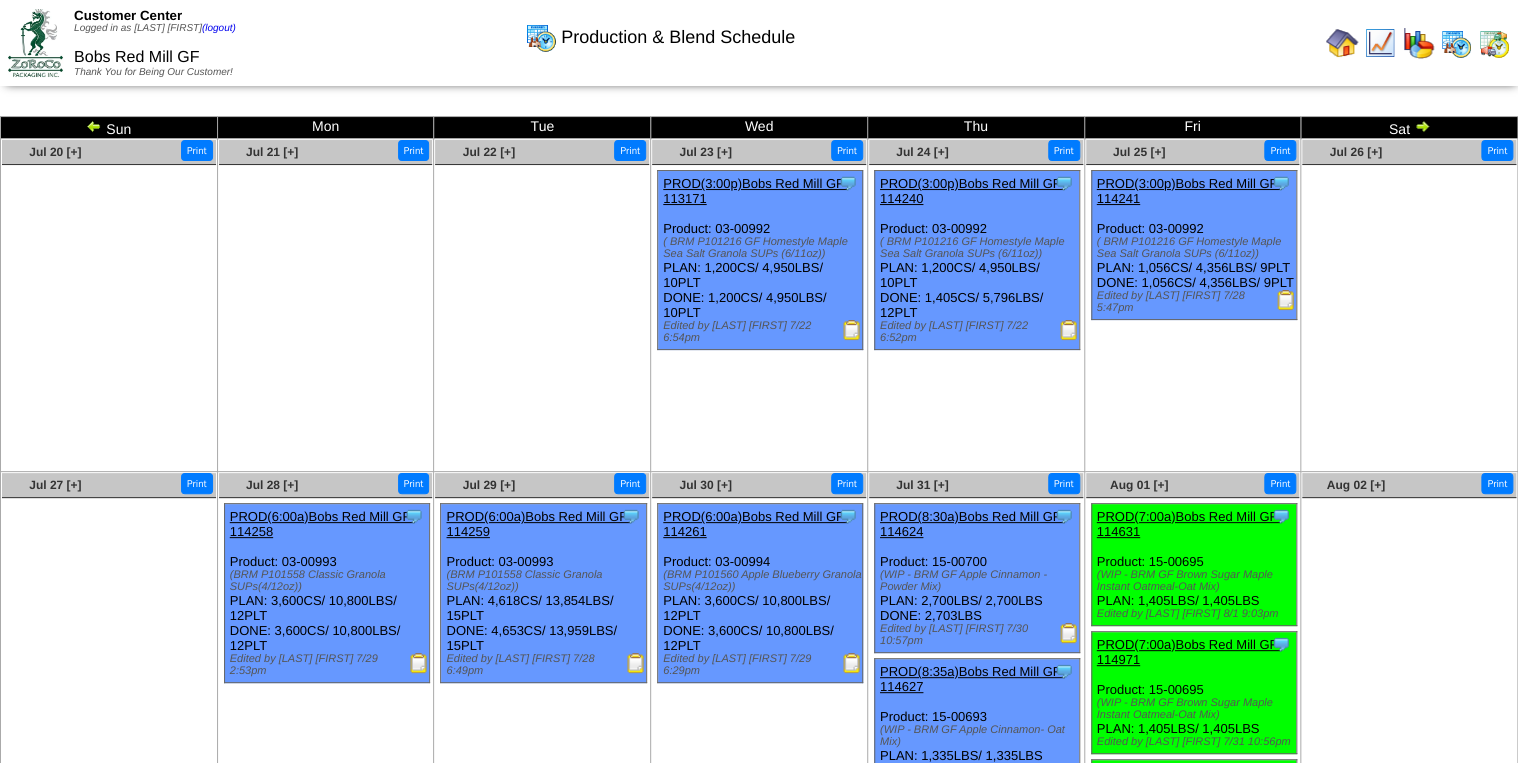 click at bounding box center [1286, 300] 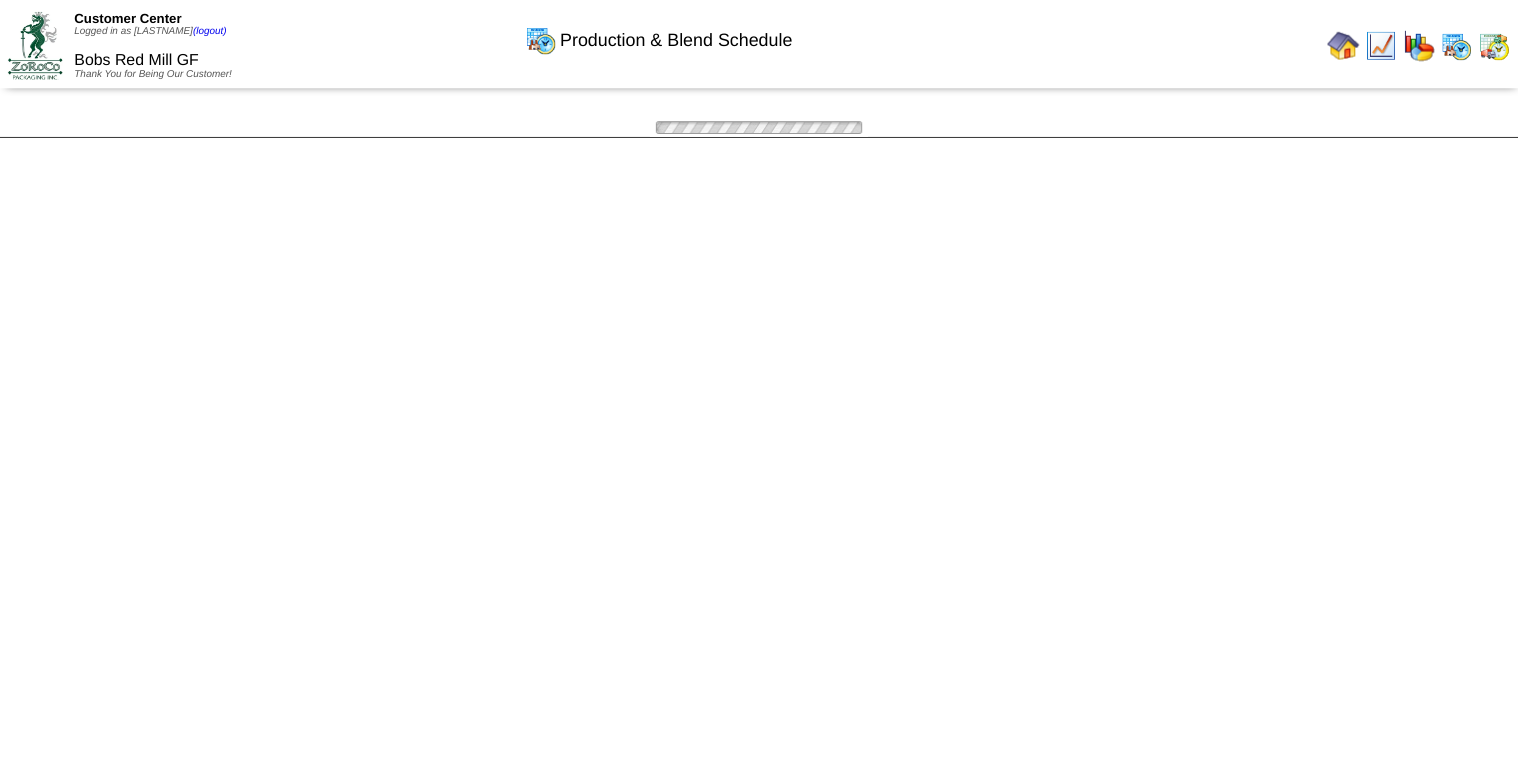 scroll, scrollTop: 0, scrollLeft: 0, axis: both 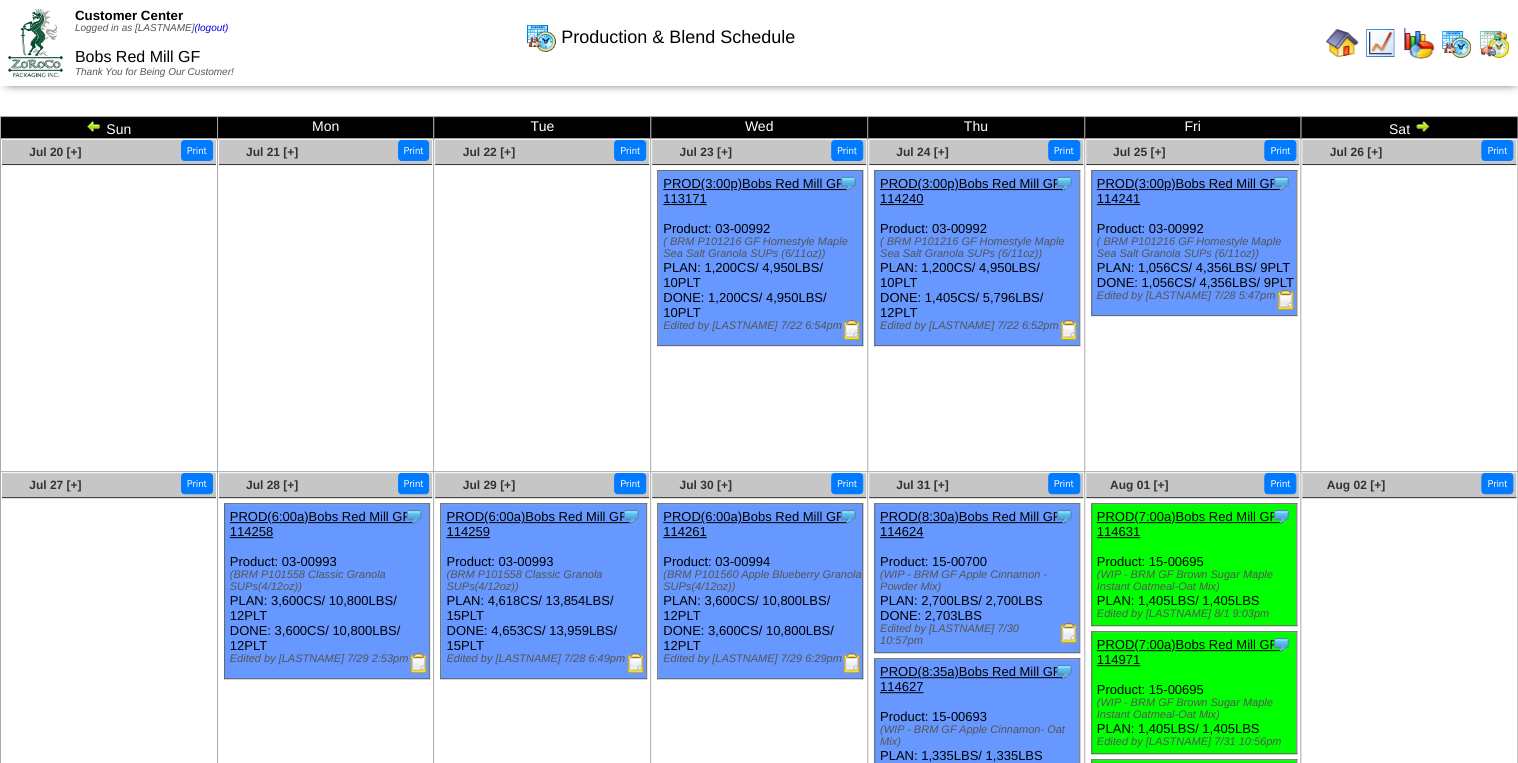 click at bounding box center [419, 663] 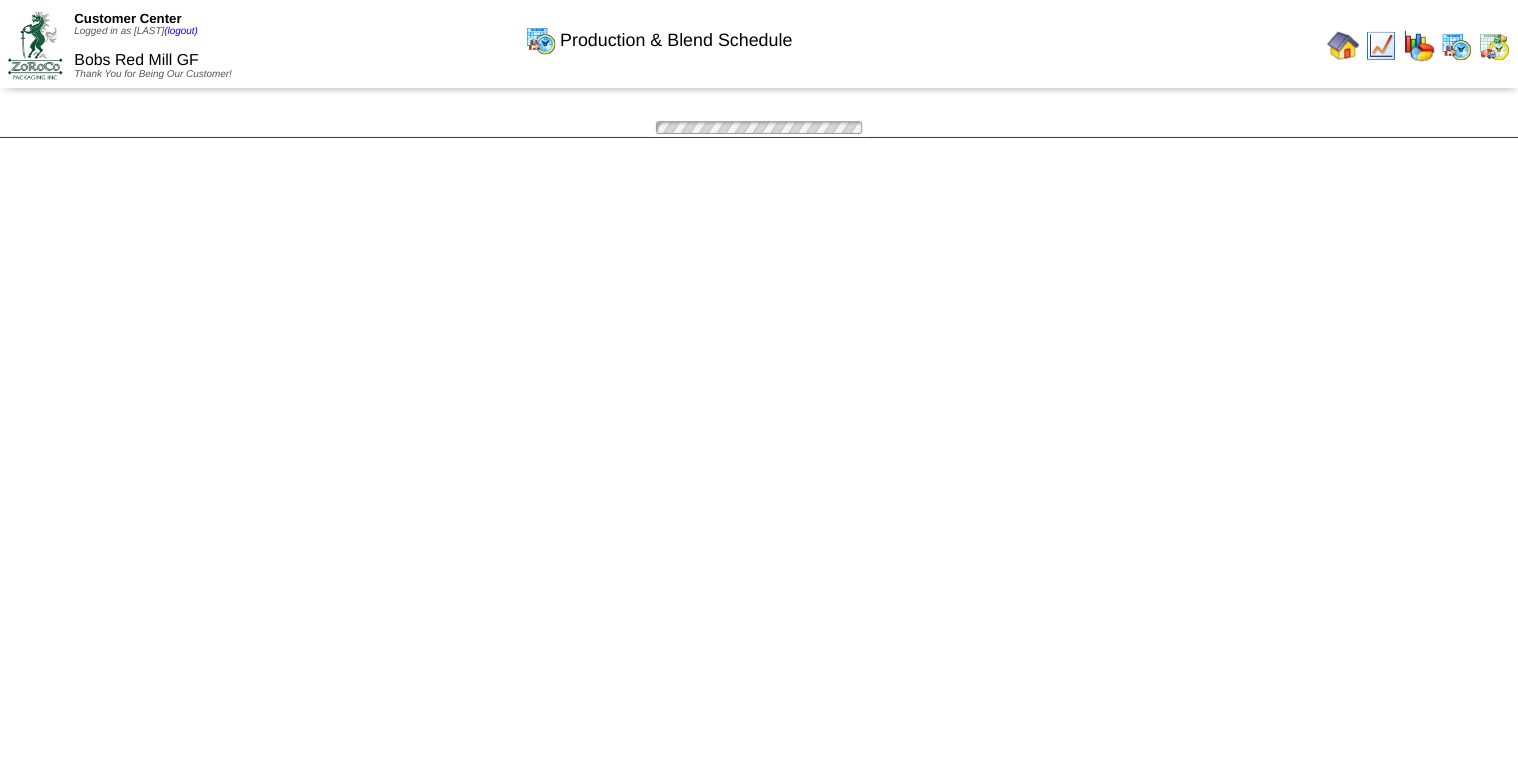 scroll, scrollTop: 0, scrollLeft: 0, axis: both 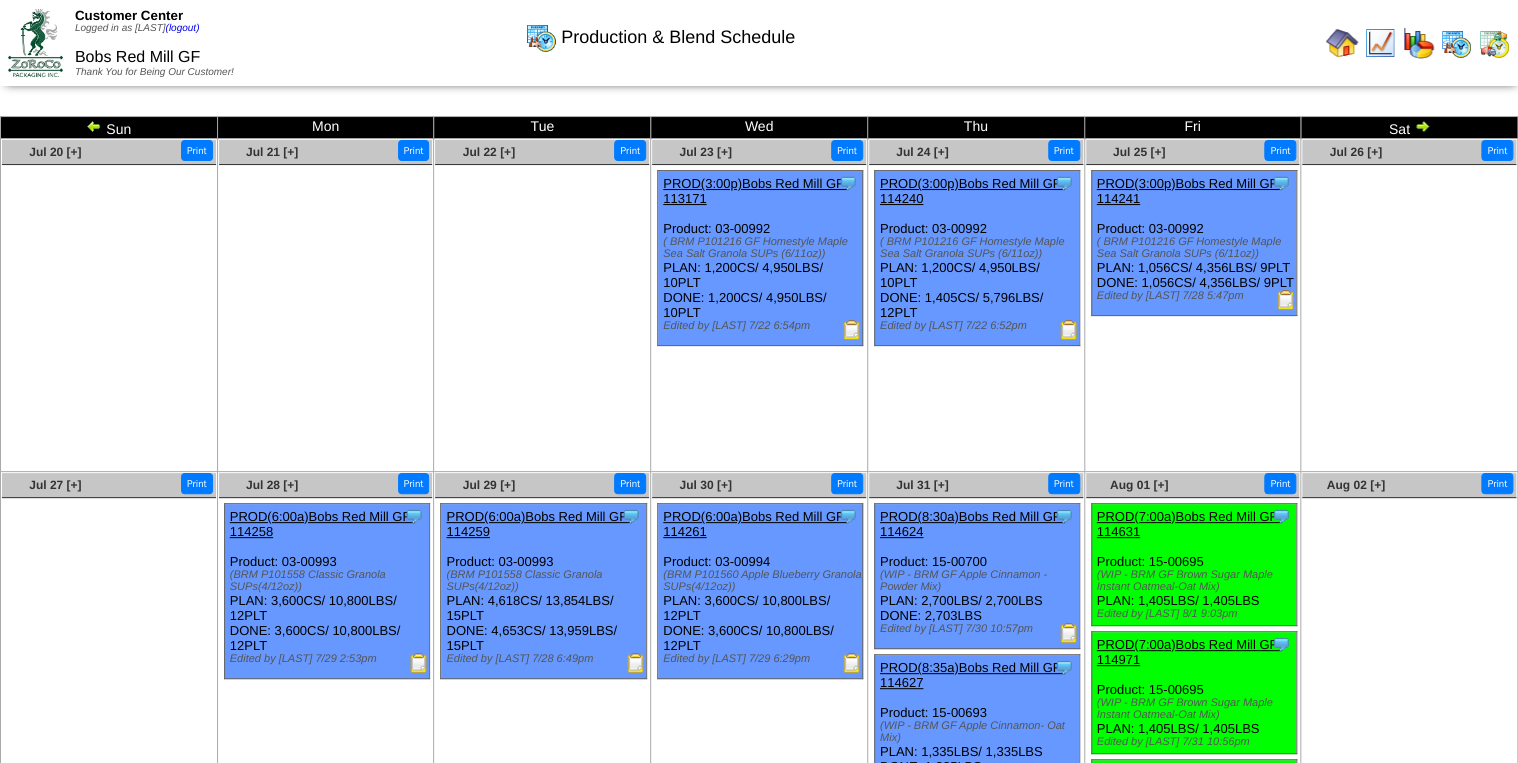 click at bounding box center [636, 663] 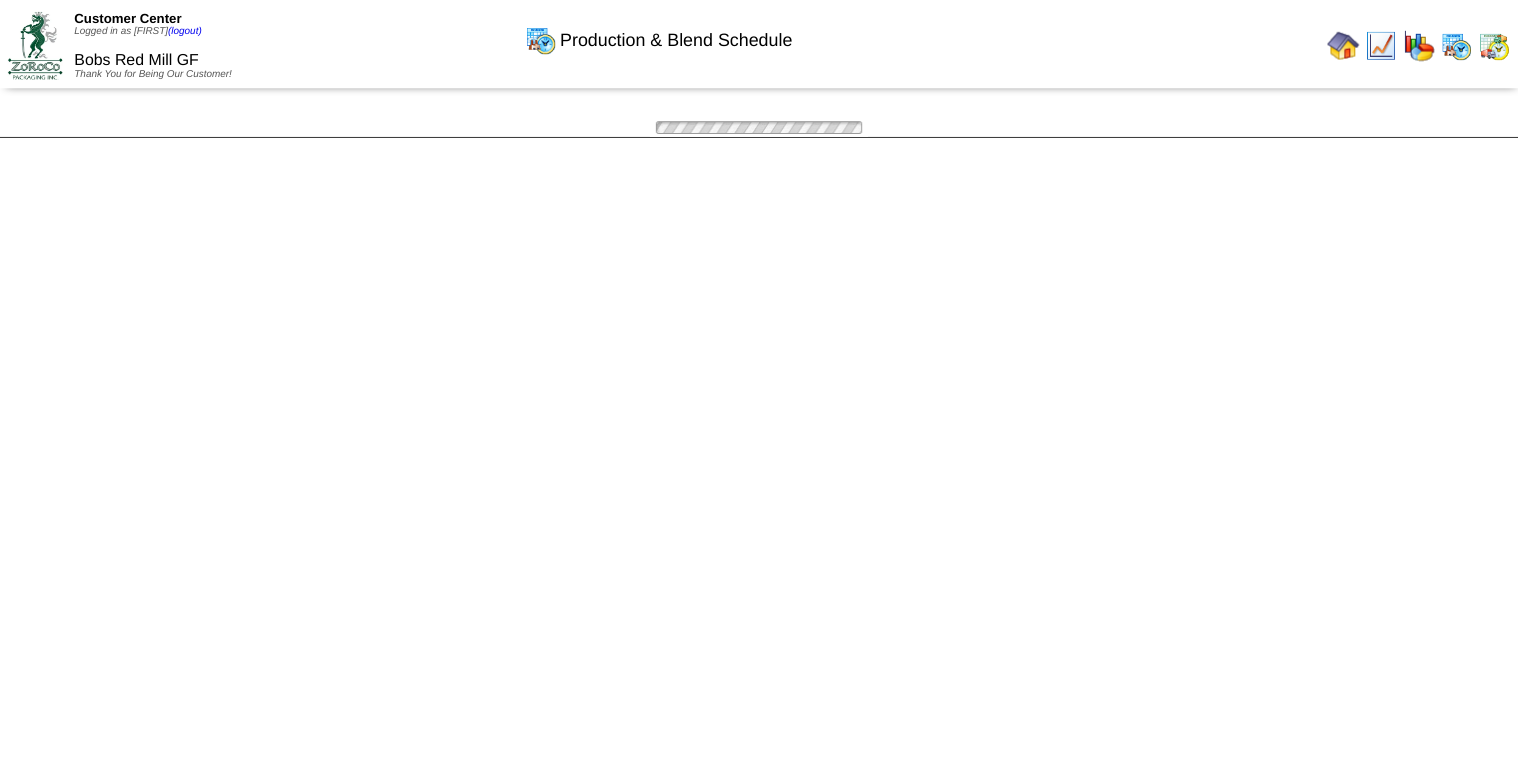 scroll, scrollTop: 0, scrollLeft: 0, axis: both 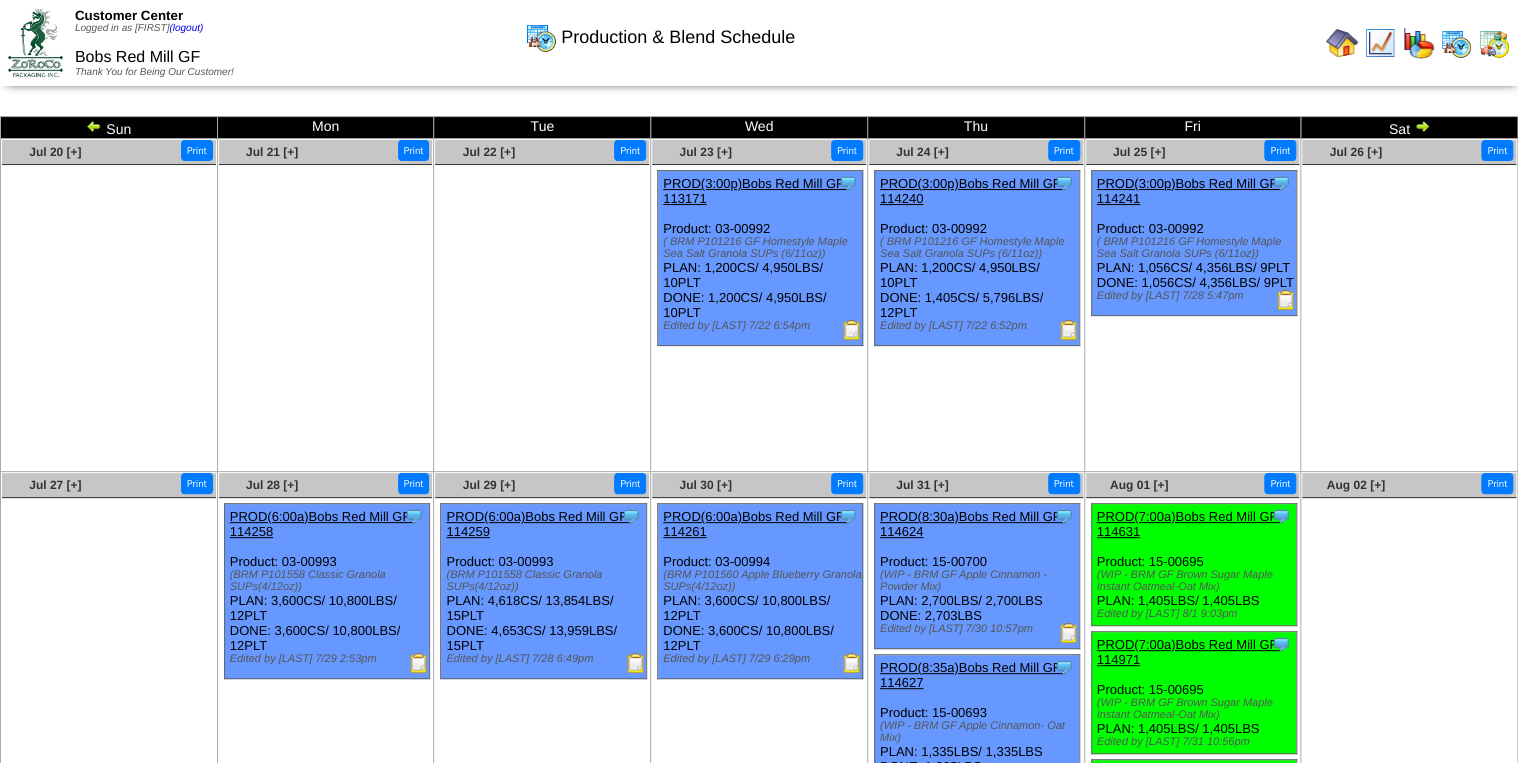 click at bounding box center (852, 663) 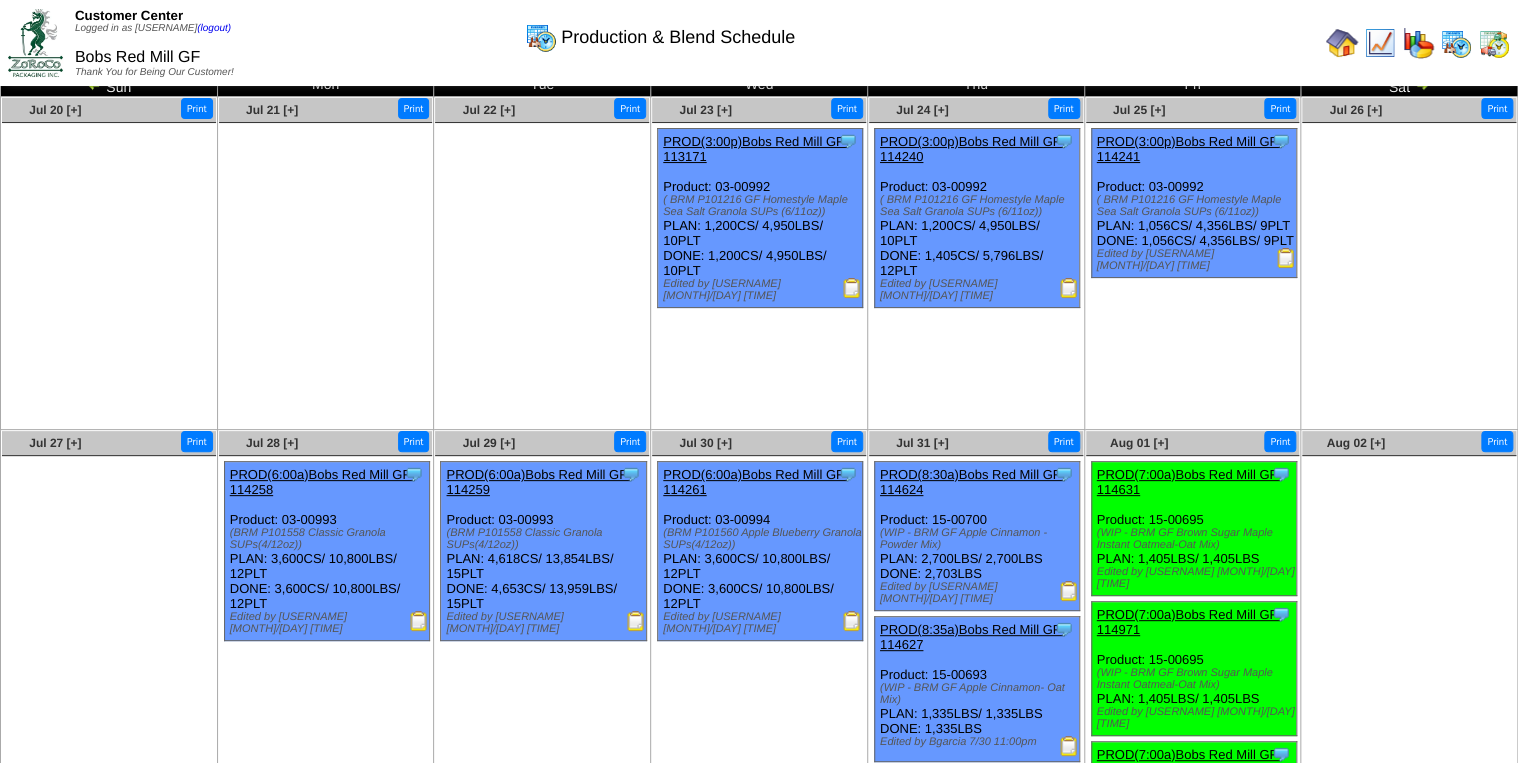 scroll, scrollTop: 0, scrollLeft: 0, axis: both 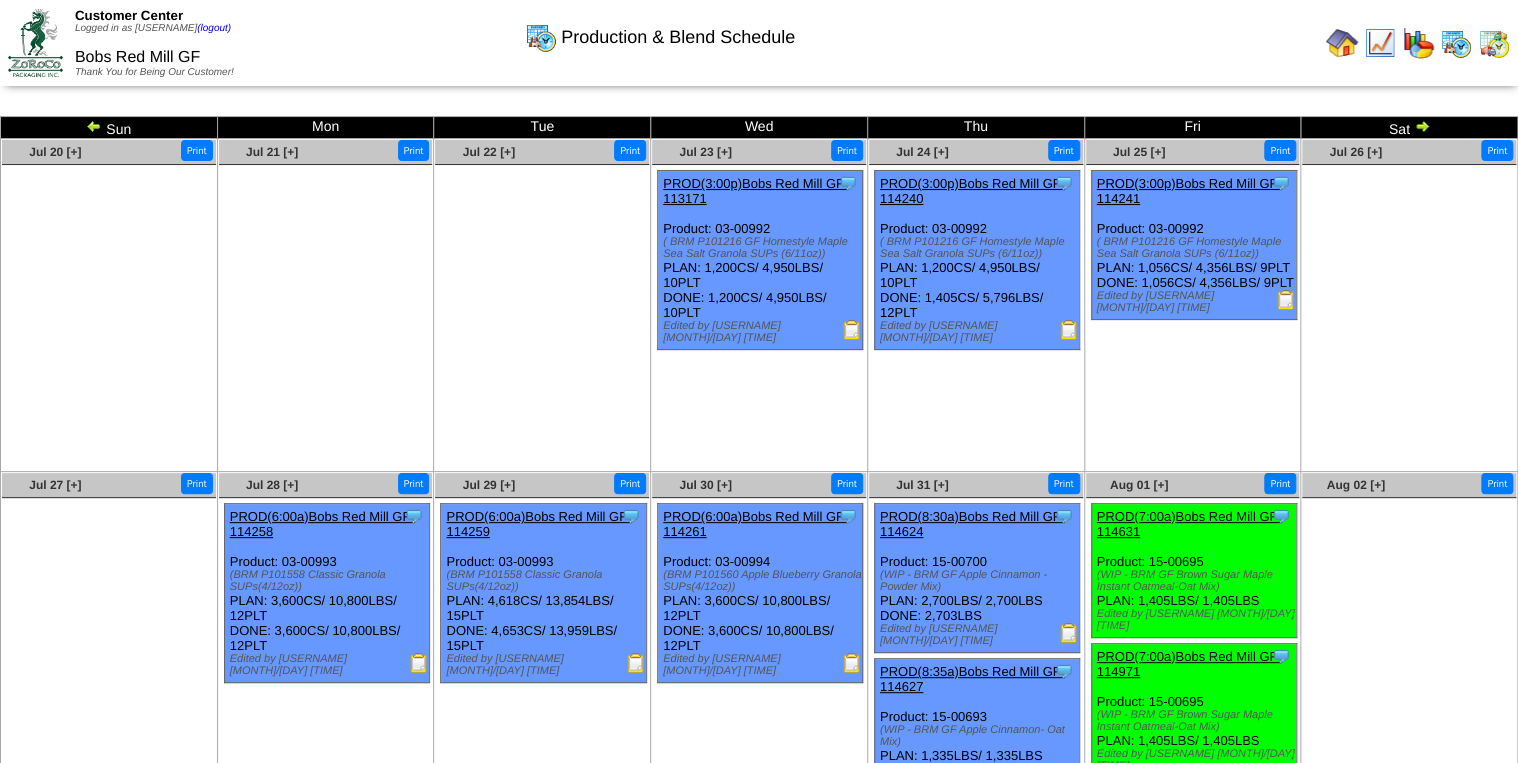 click at bounding box center (1422, 126) 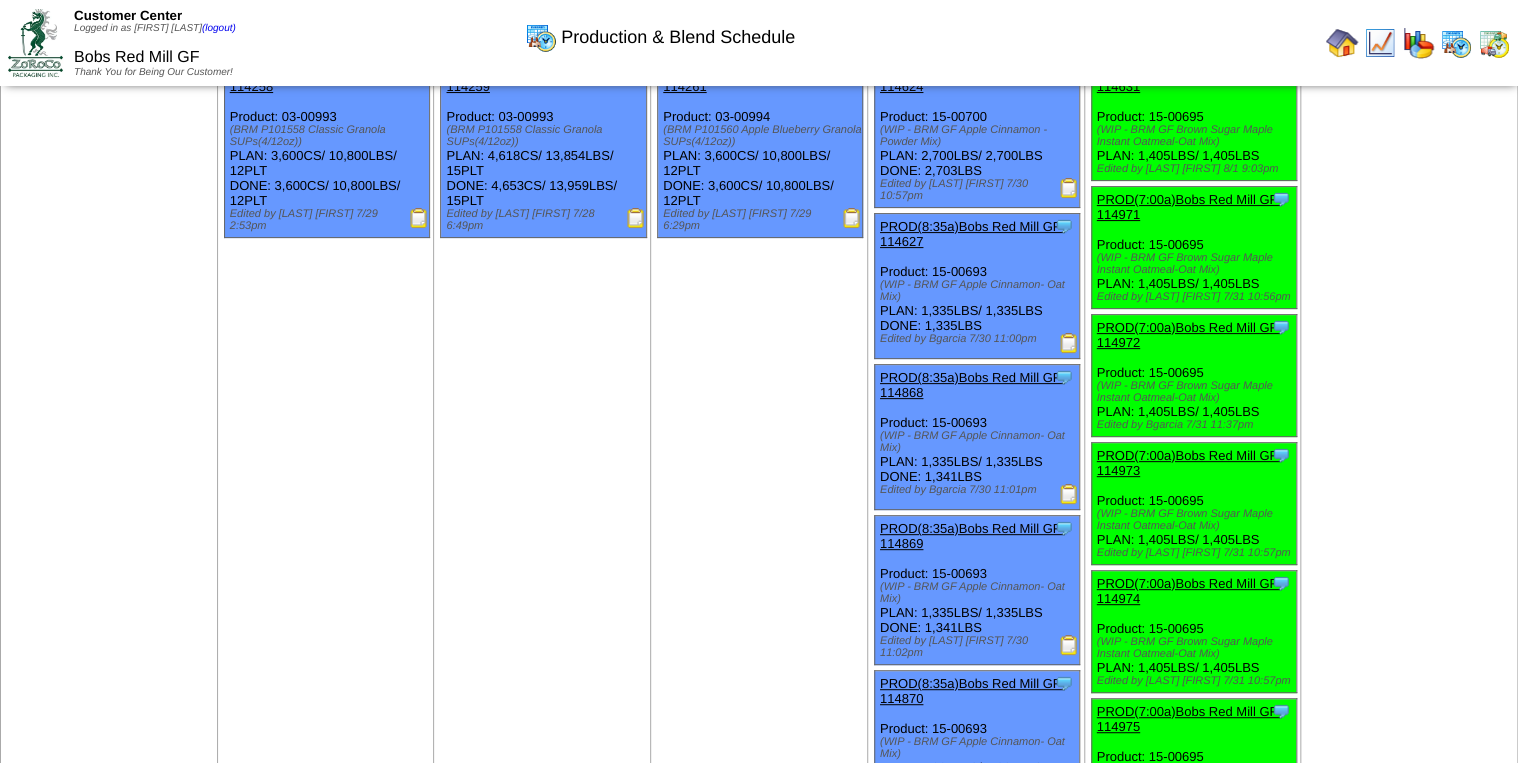 scroll, scrollTop: 0, scrollLeft: 0, axis: both 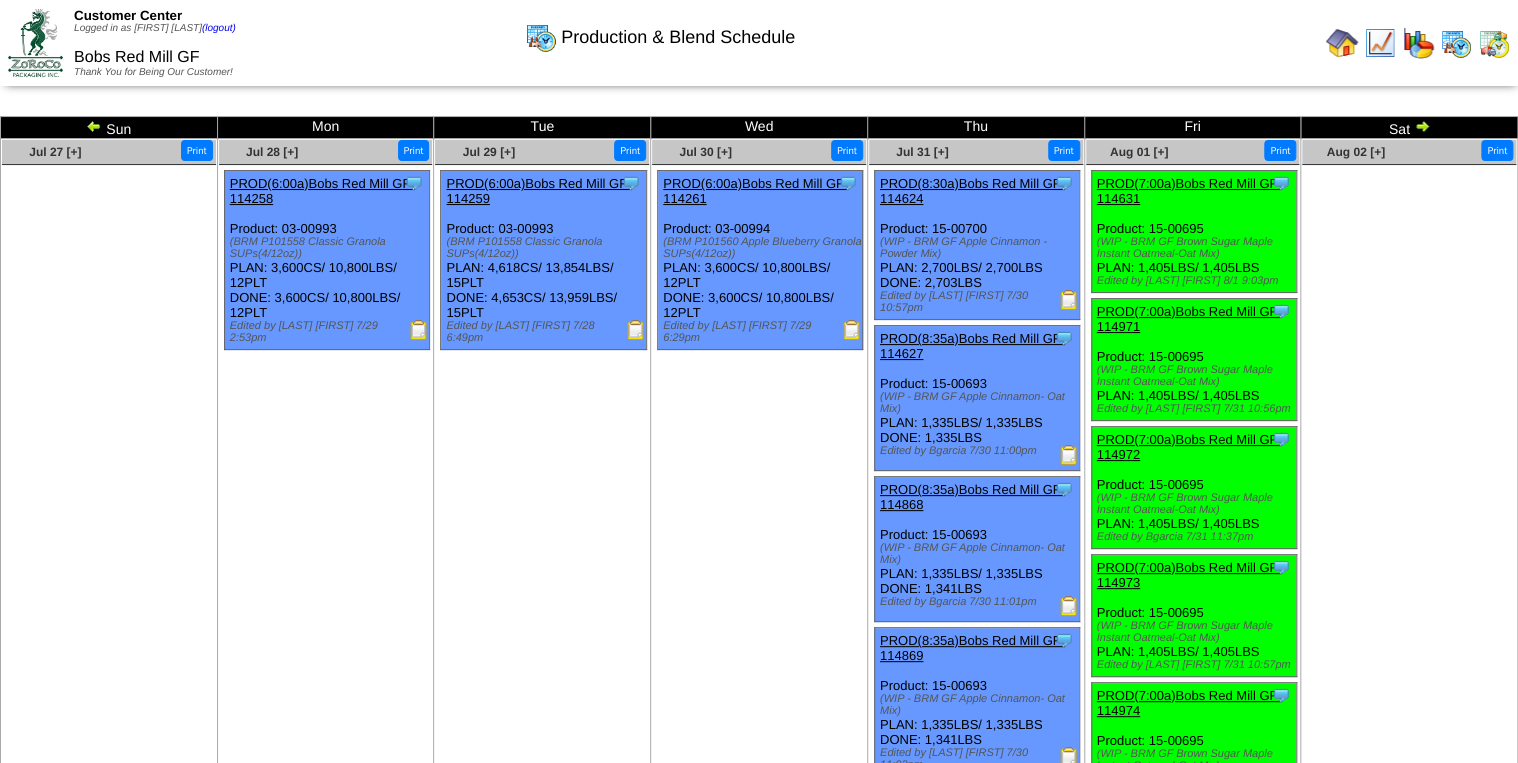 click at bounding box center [1494, 43] 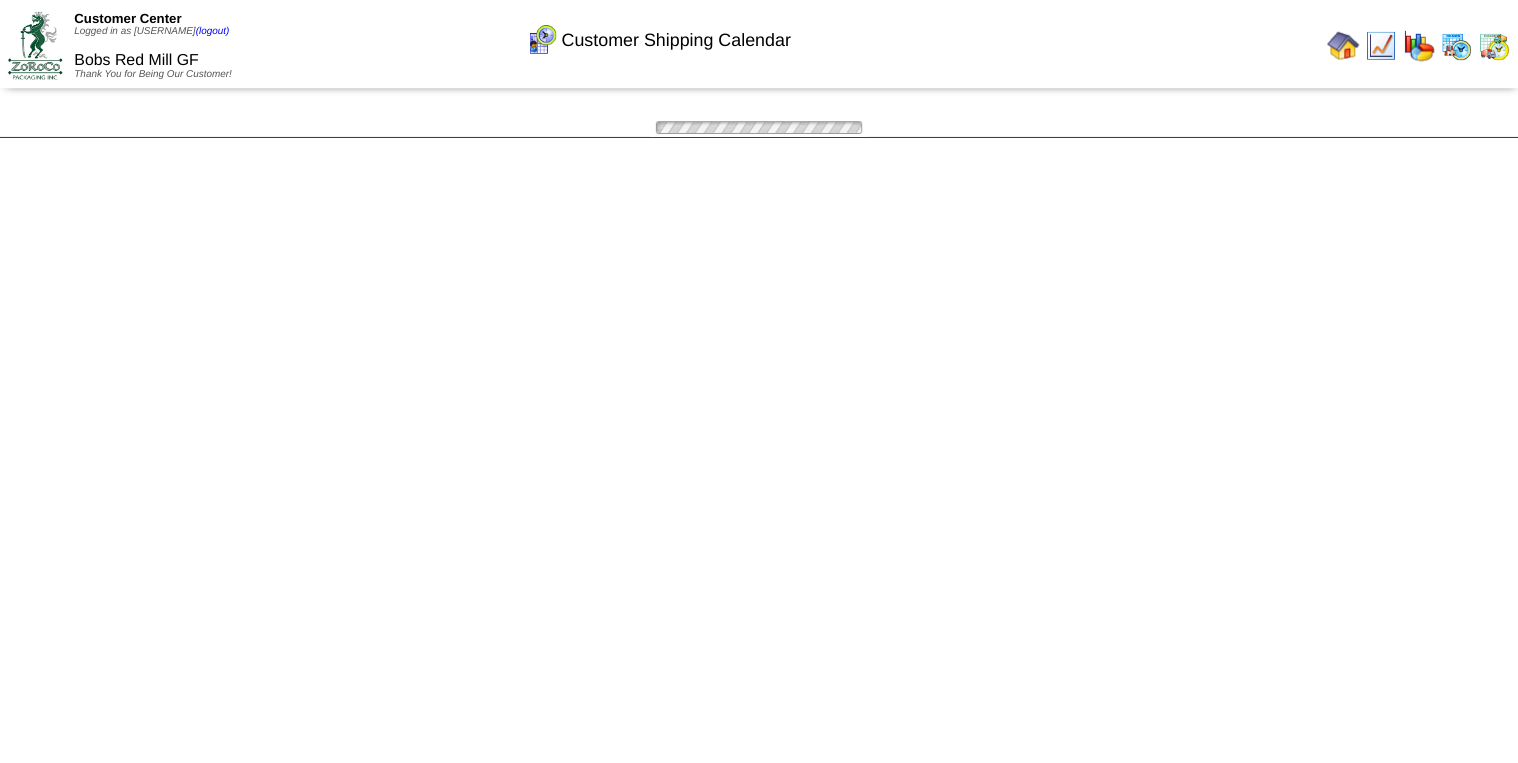 scroll, scrollTop: 0, scrollLeft: 0, axis: both 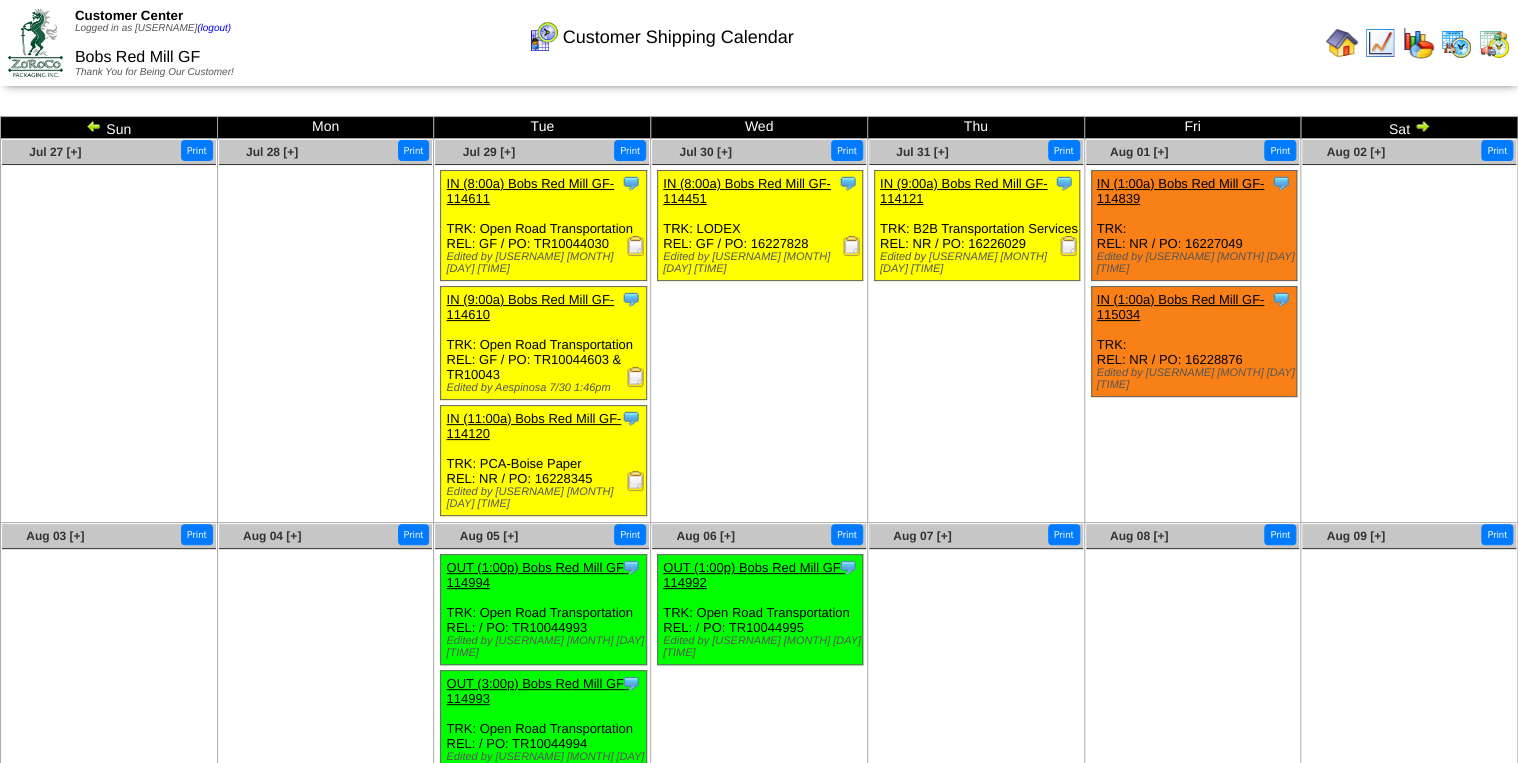 click at bounding box center [636, 246] 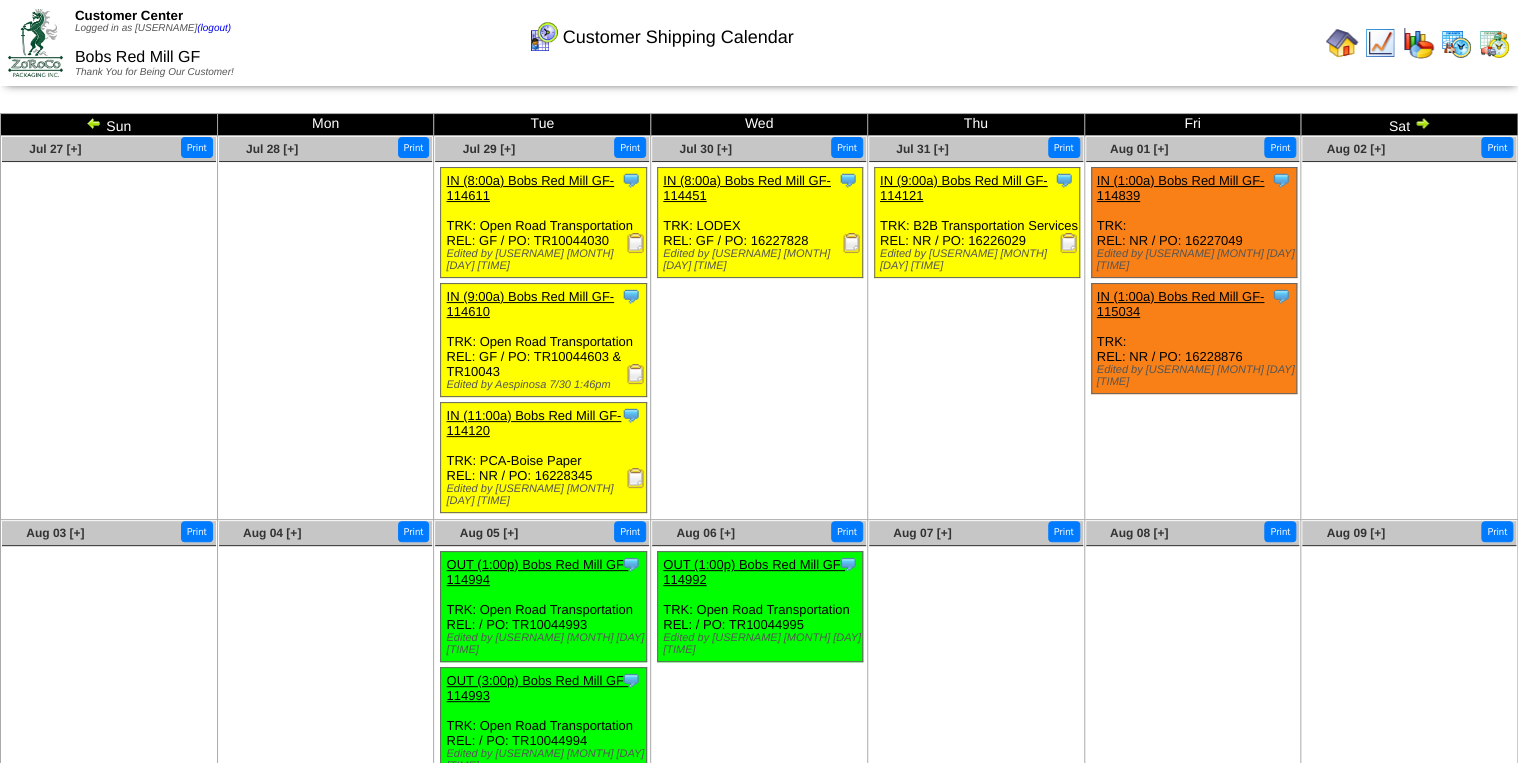 scroll, scrollTop: 0, scrollLeft: 0, axis: both 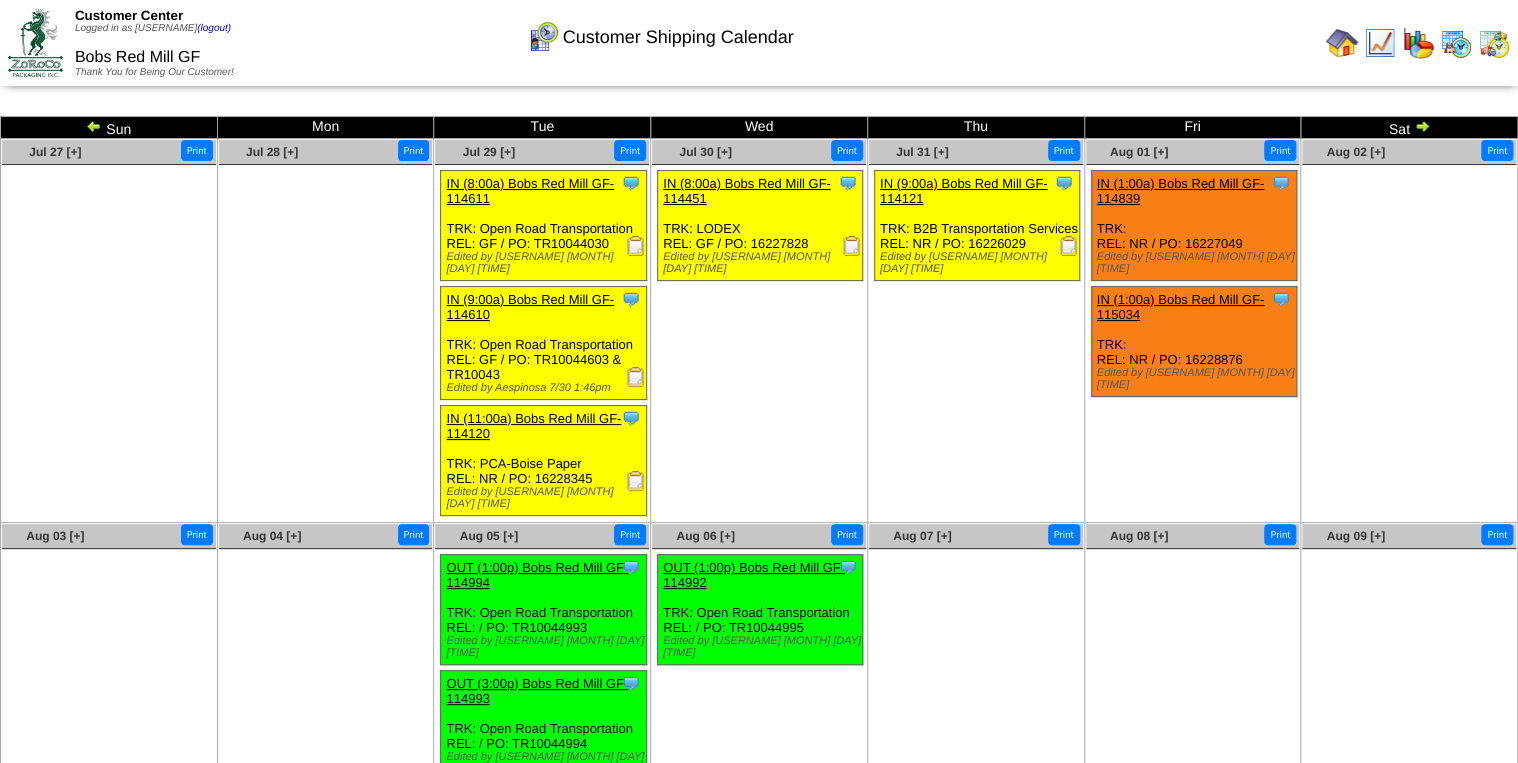 click at bounding box center [636, 377] 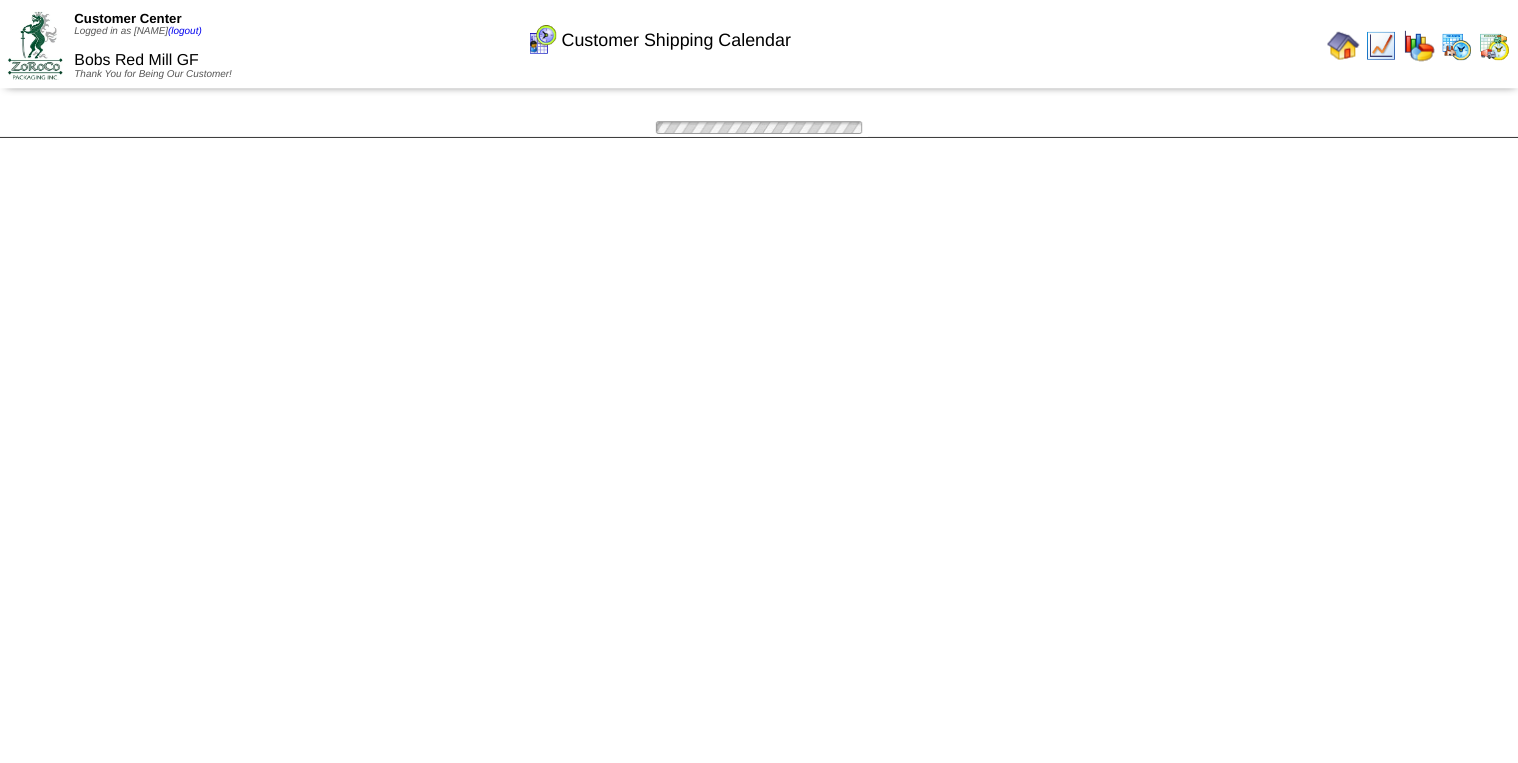 scroll, scrollTop: 0, scrollLeft: 0, axis: both 